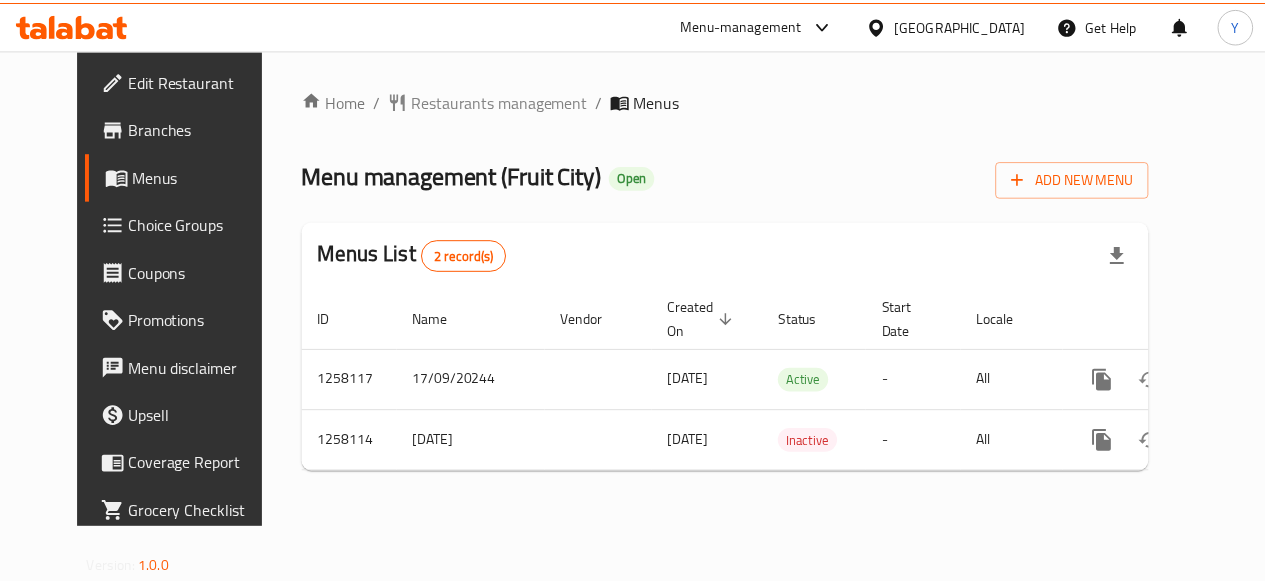 scroll, scrollTop: 0, scrollLeft: 0, axis: both 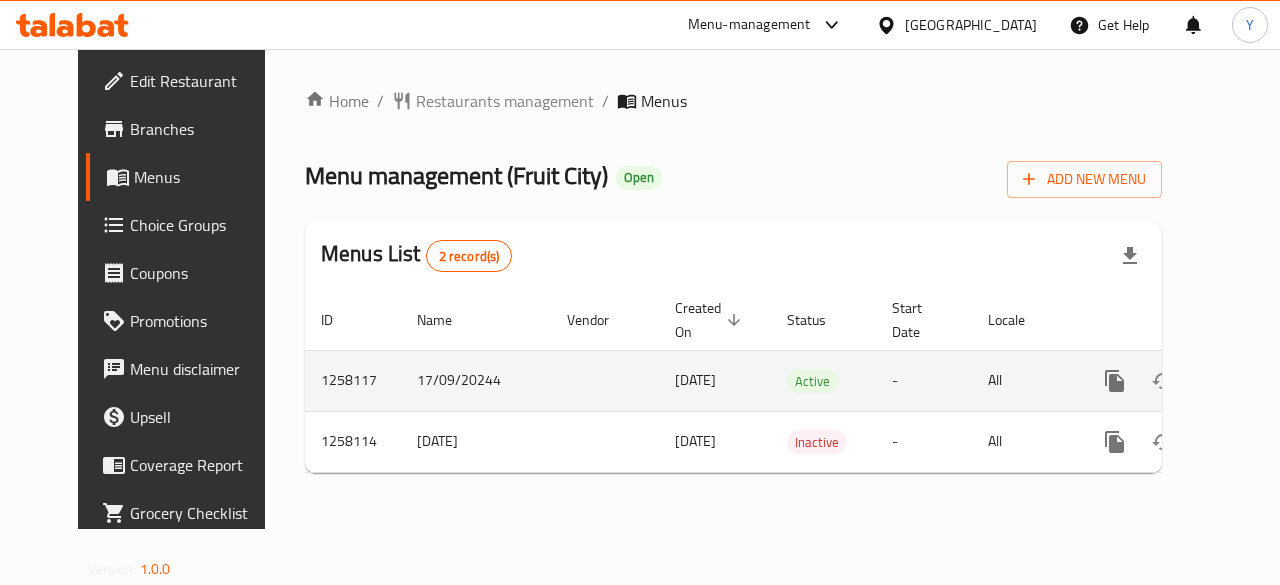 click 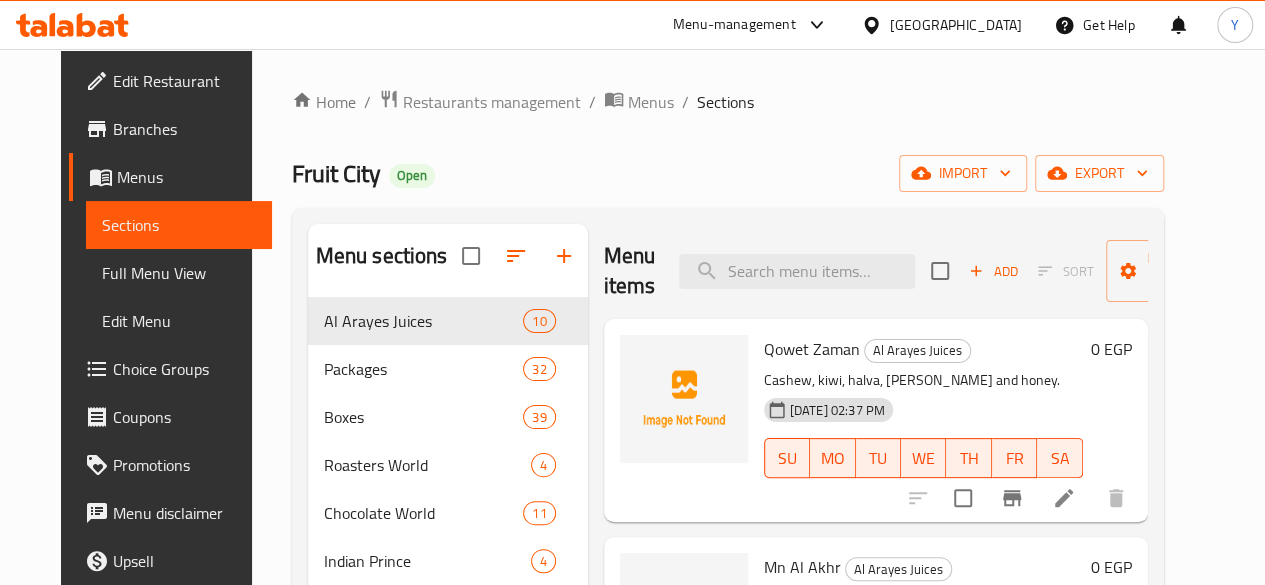 scroll, scrollTop: 100, scrollLeft: 0, axis: vertical 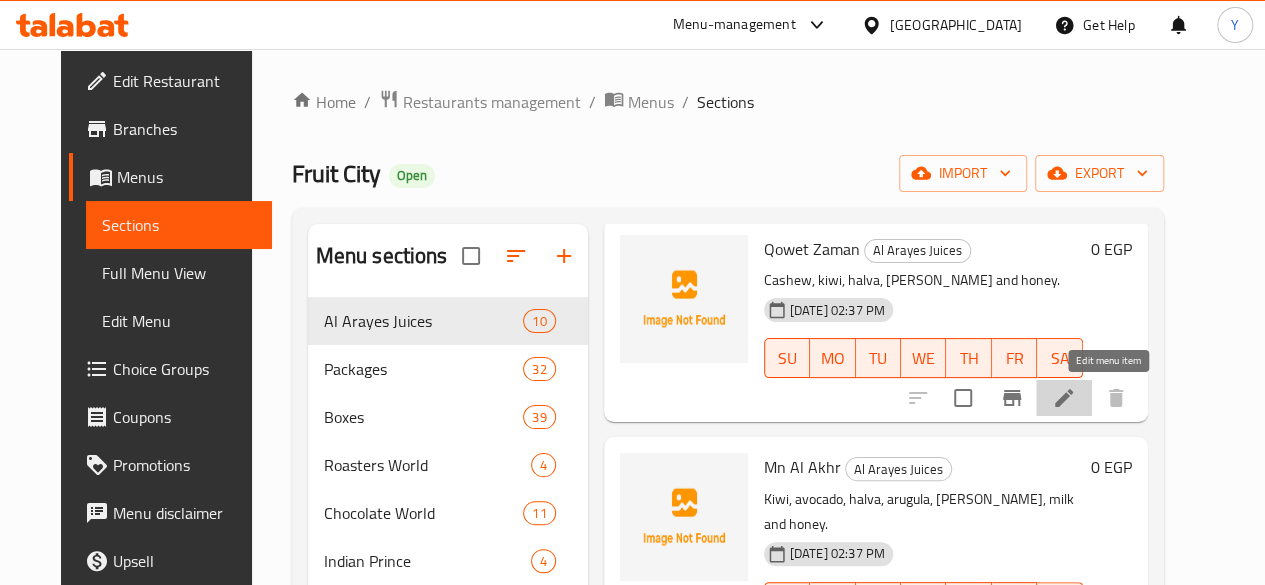 click 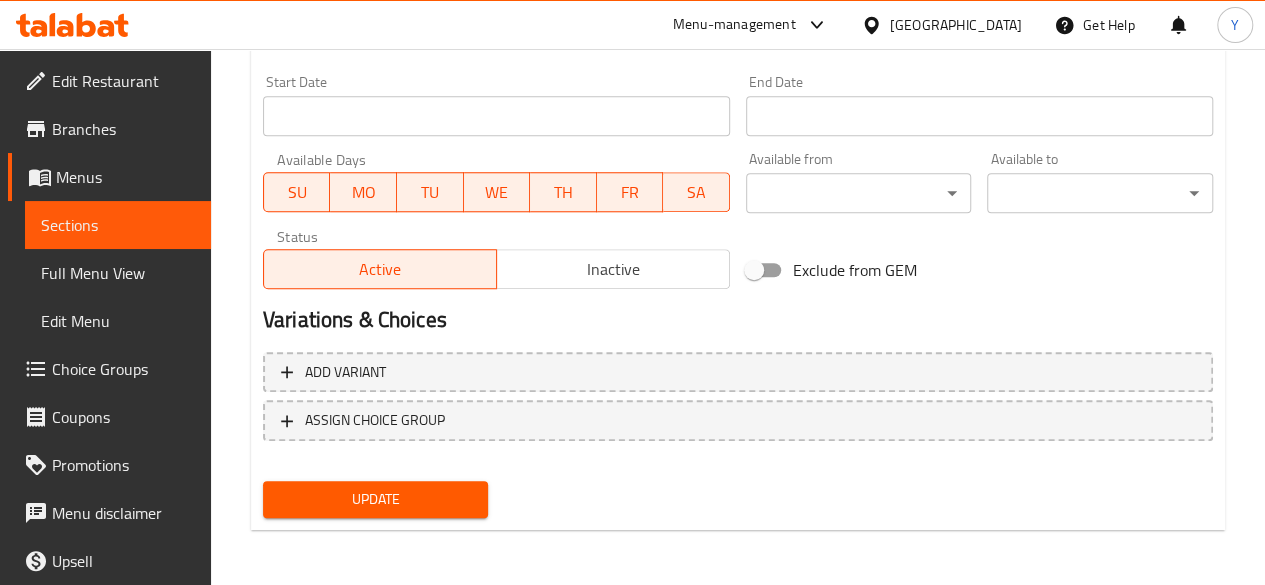 scroll, scrollTop: 427, scrollLeft: 0, axis: vertical 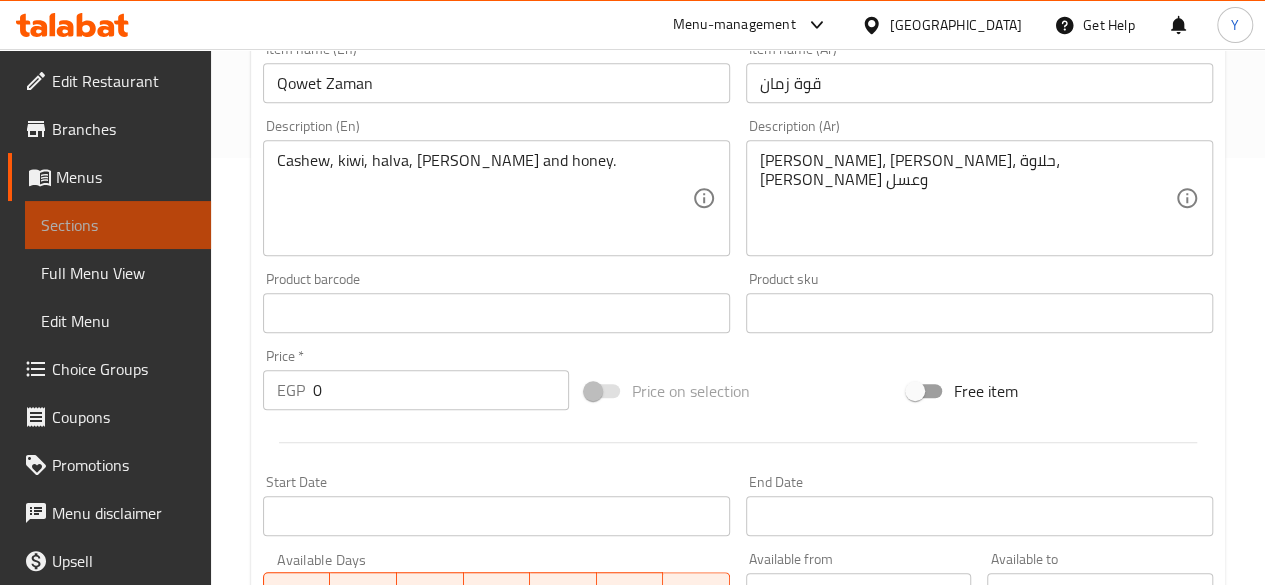 click on "Sections" at bounding box center [118, 225] 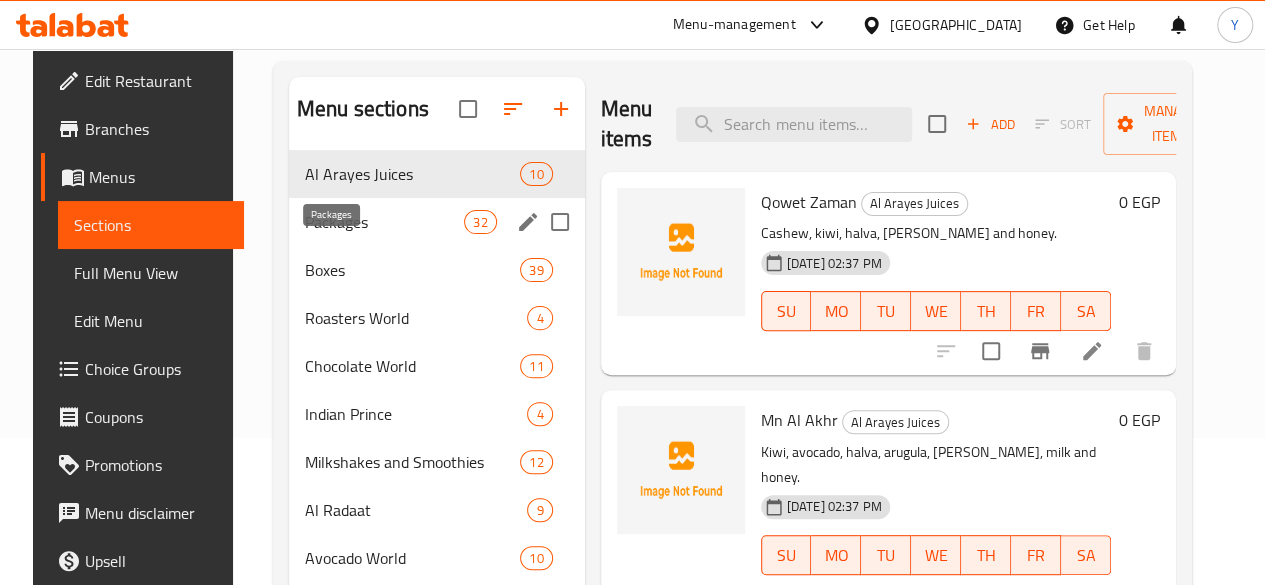 scroll, scrollTop: 233, scrollLeft: 0, axis: vertical 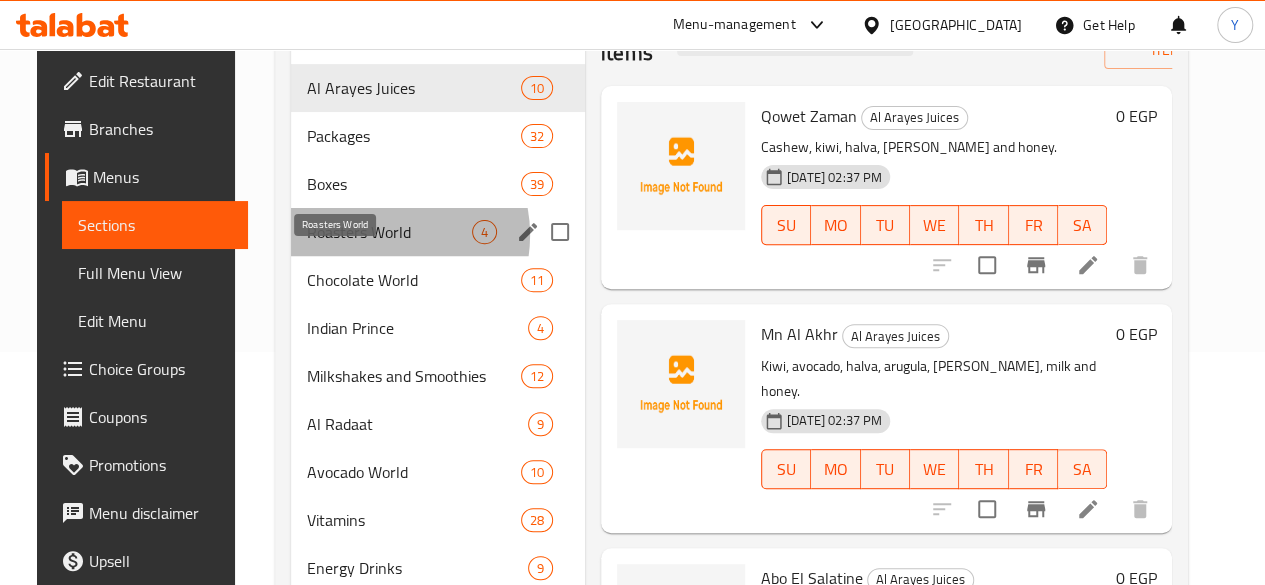 click on "Roasters World" at bounding box center [389, 232] 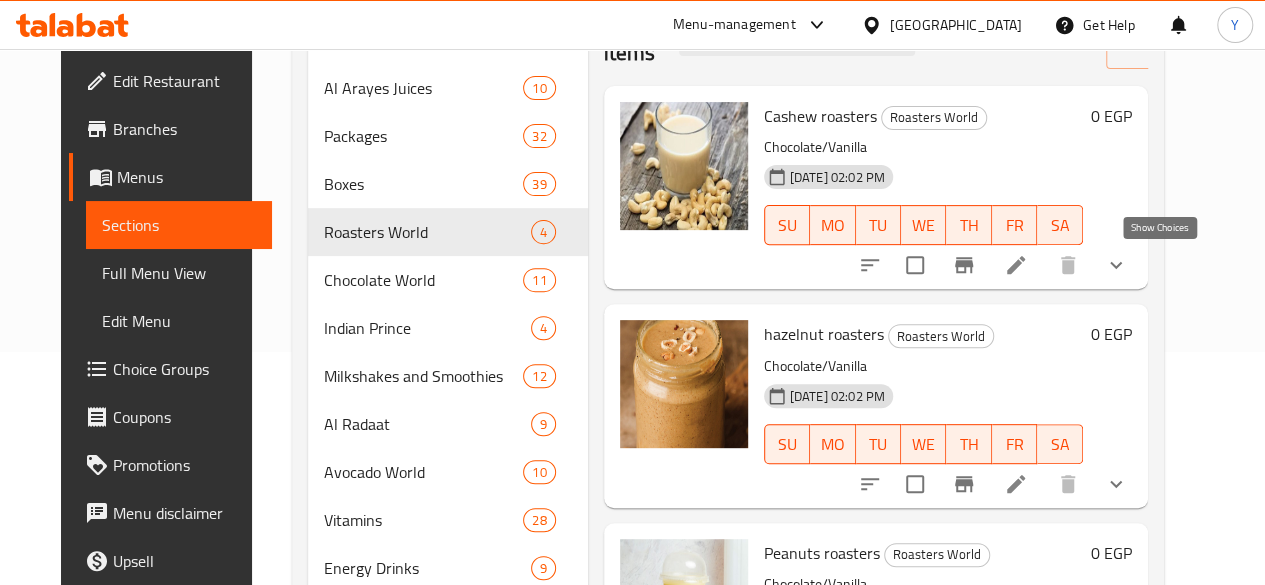 click 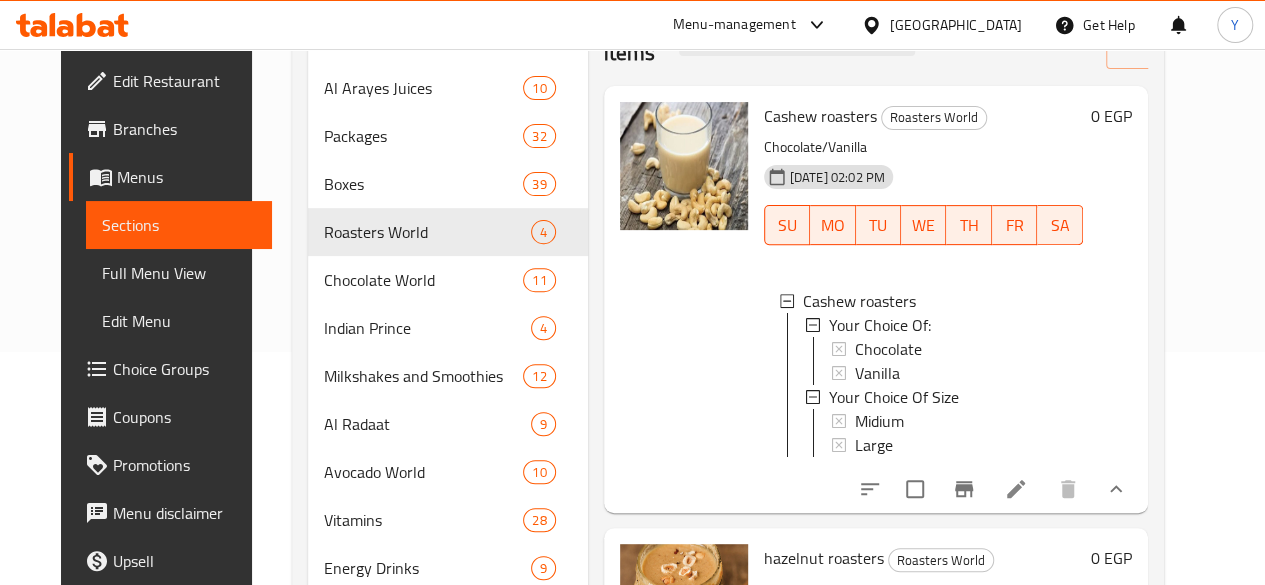 scroll, scrollTop: 2, scrollLeft: 0, axis: vertical 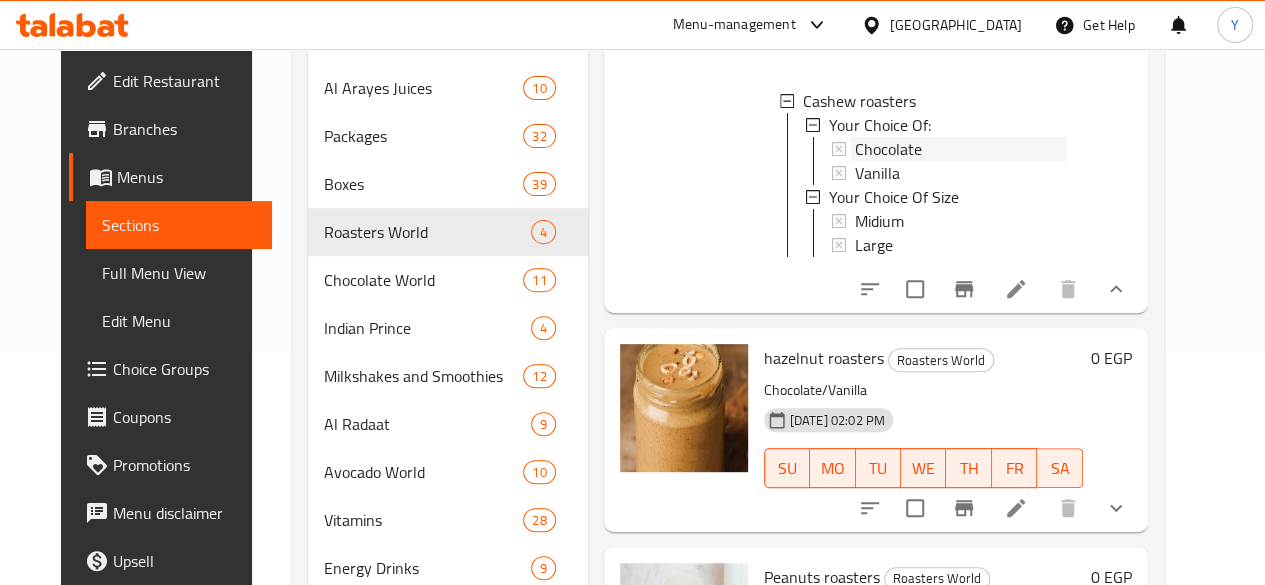 click 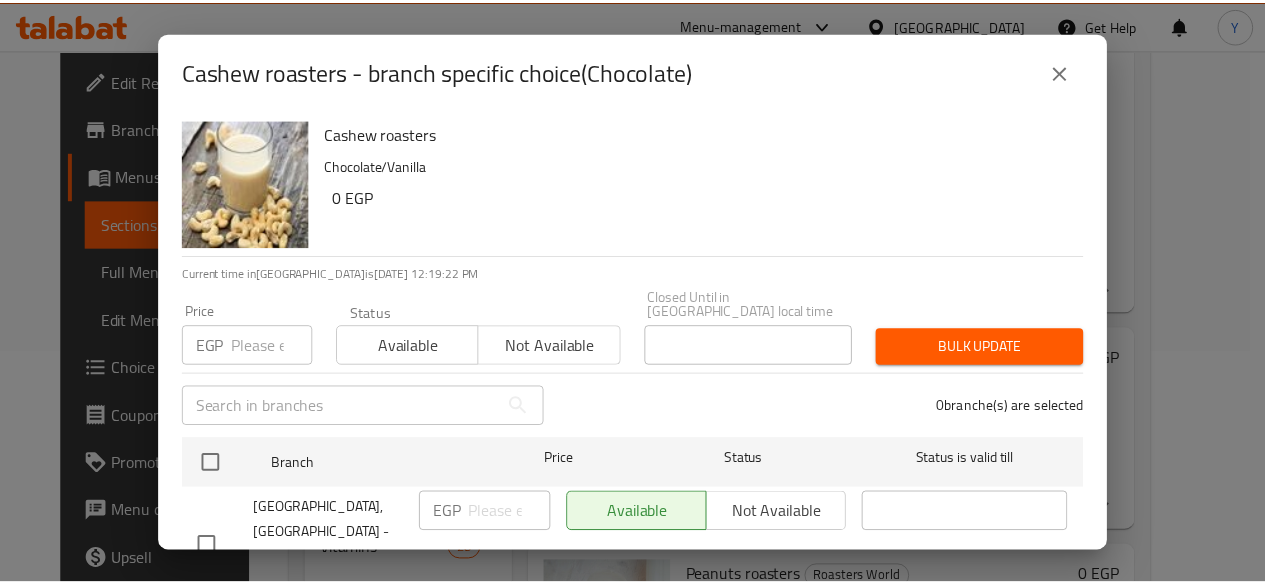 scroll, scrollTop: 90, scrollLeft: 0, axis: vertical 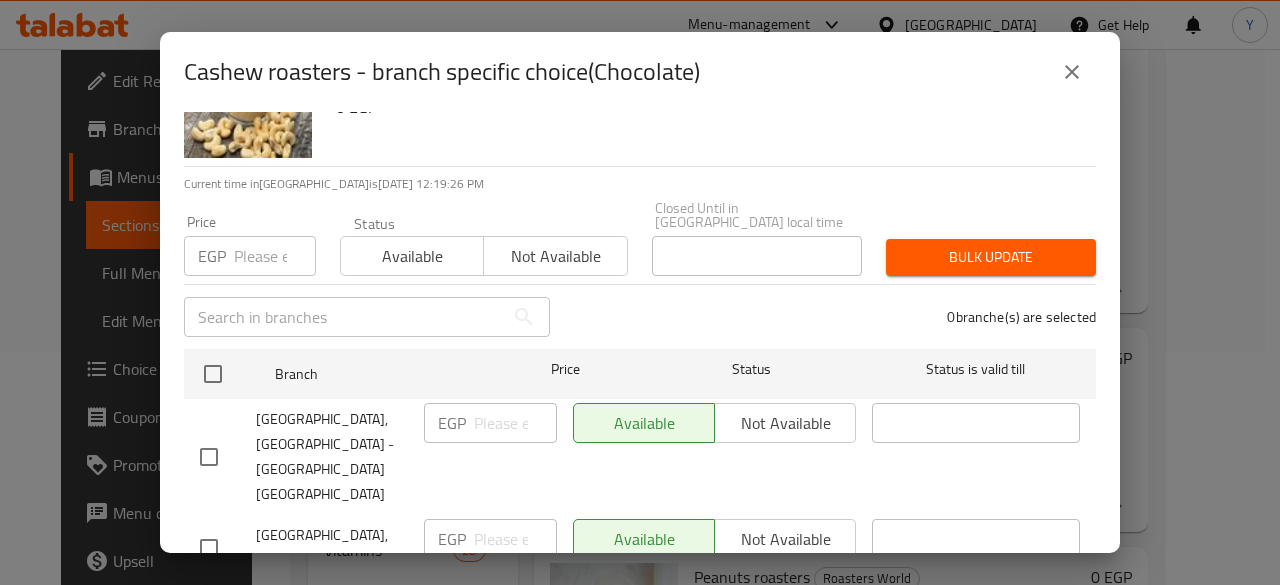 click 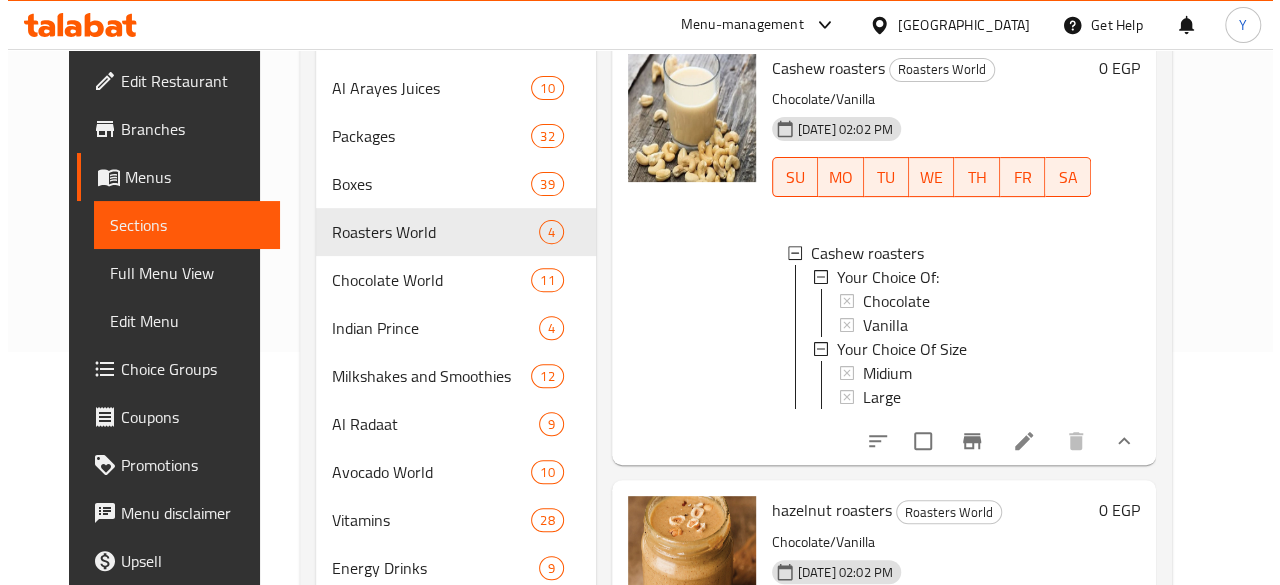 scroll, scrollTop: 0, scrollLeft: 0, axis: both 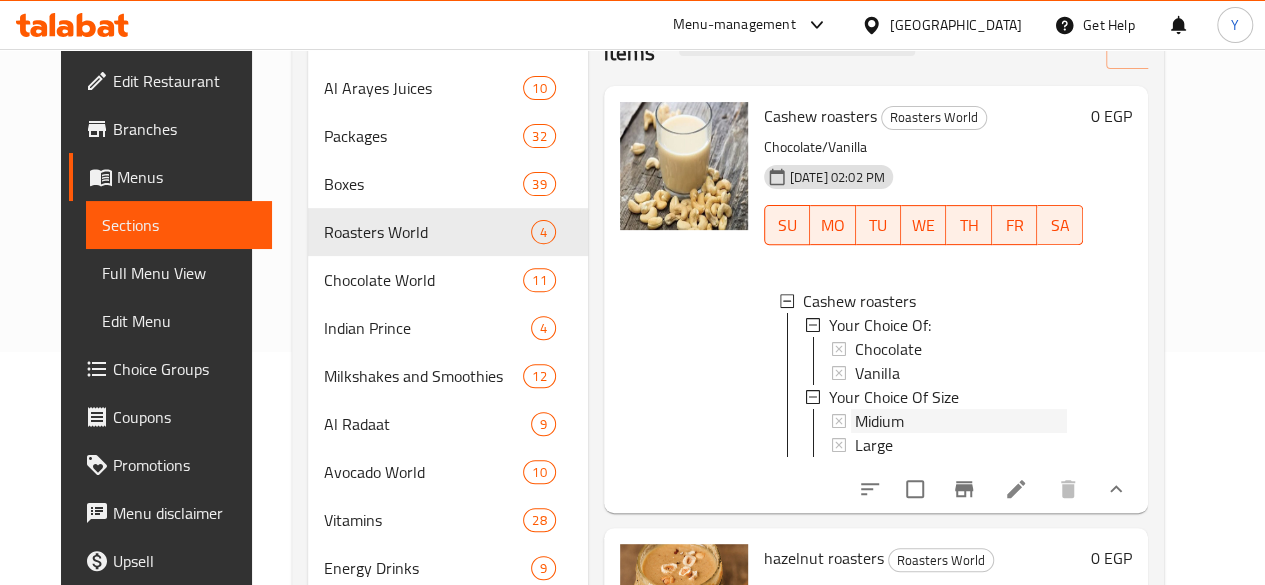 click on "Midium" at bounding box center (879, 421) 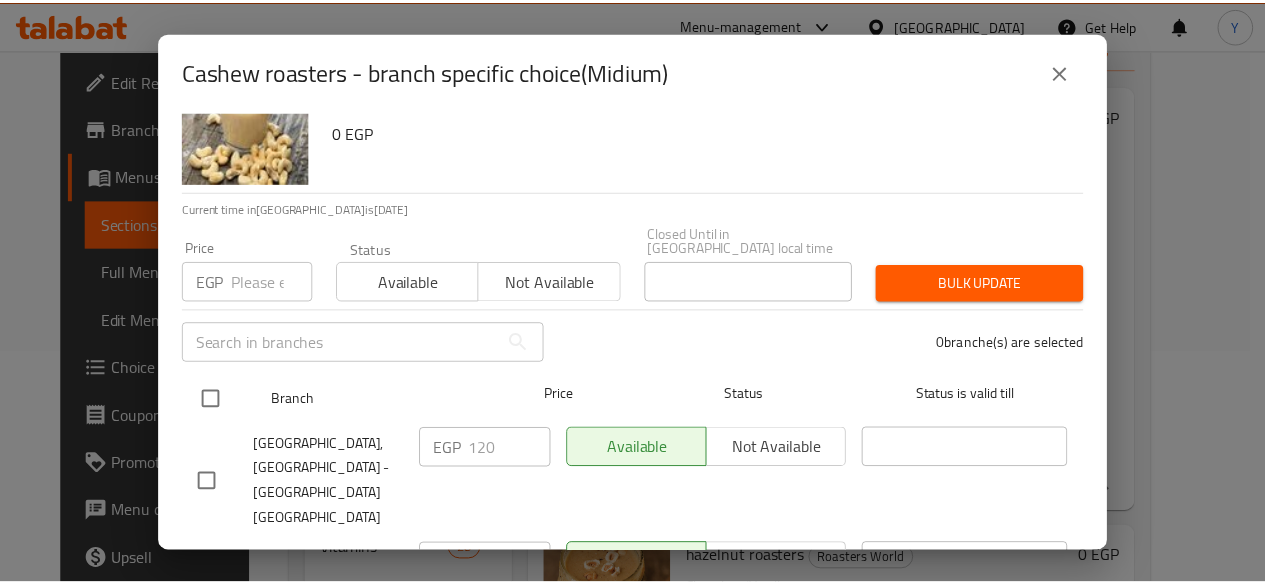 scroll, scrollTop: 90, scrollLeft: 0, axis: vertical 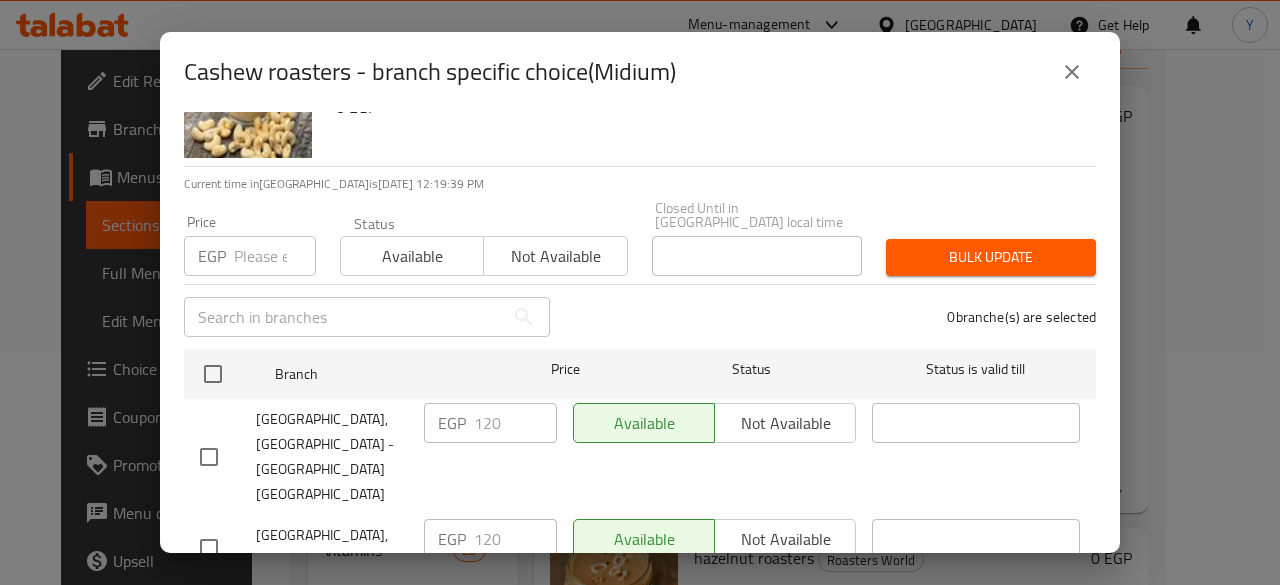 click on "Cashew roasters - branch specific choice(Midium) Cashew roasters Chocolate/Vanilla 0   EGP Current time in  [GEOGRAPHIC_DATA]  is  [DATE]   12:19:39 PM Price EGP Price Status Available Not available Closed Until in [GEOGRAPHIC_DATA] local time Closed Until in [GEOGRAPHIC_DATA] local time Bulk update ​ 0  branche(s) are selected Branch Price Status Status is valid till [GEOGRAPHIC_DATA], [GEOGRAPHIC_DATA] - [GEOGRAPHIC_DATA] [GEOGRAPHIC_DATA] EGP 120 ​ Available Not available ​ [GEOGRAPHIC_DATA], Ard El Golf EGP 120 ​ Available Not available ​ Save" at bounding box center (640, 292) 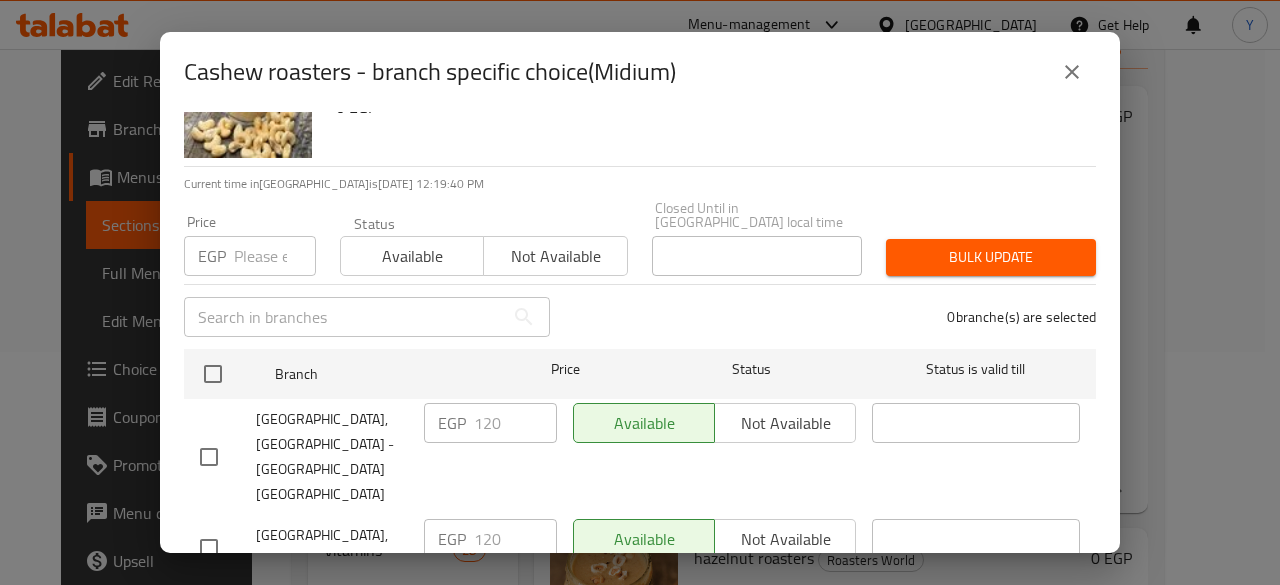 click at bounding box center (1072, 72) 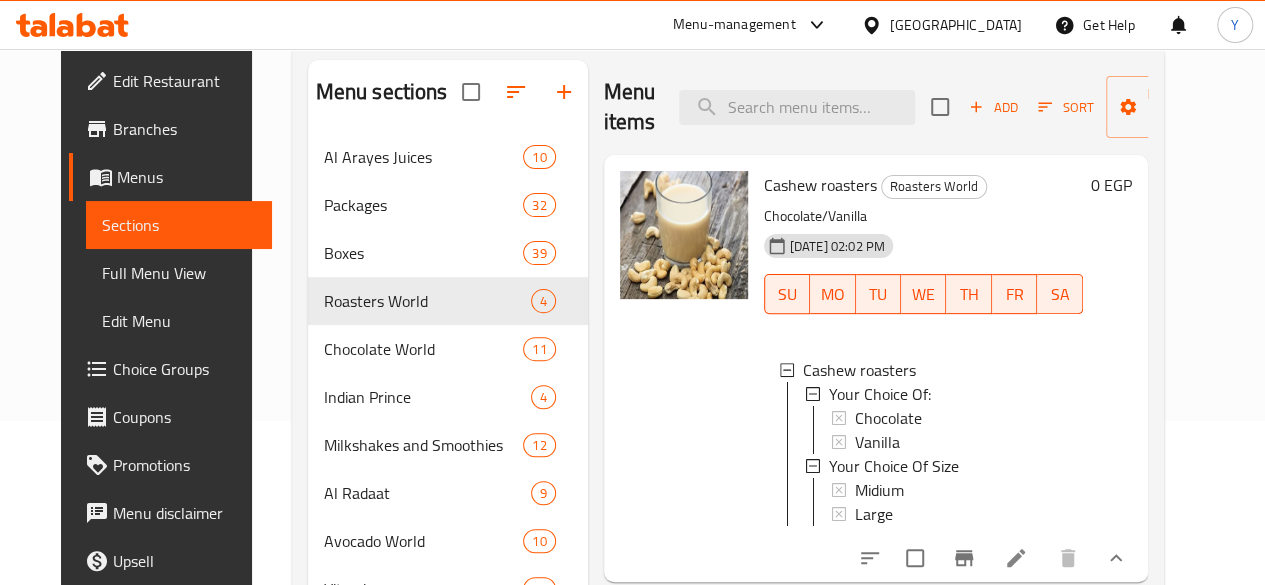 scroll, scrollTop: 133, scrollLeft: 0, axis: vertical 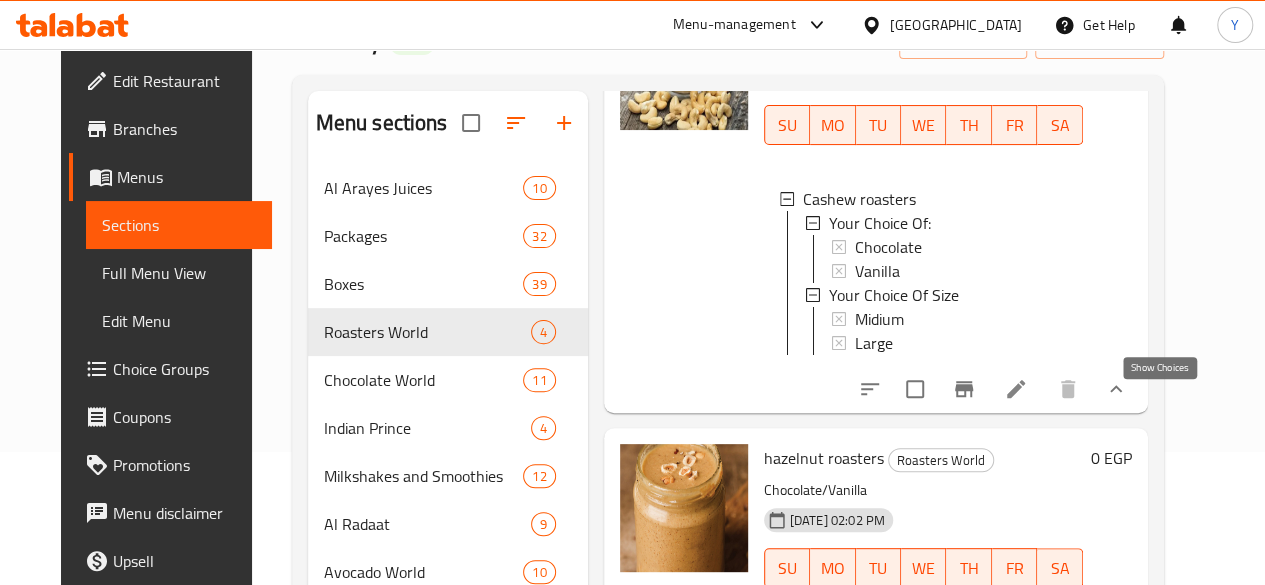 click 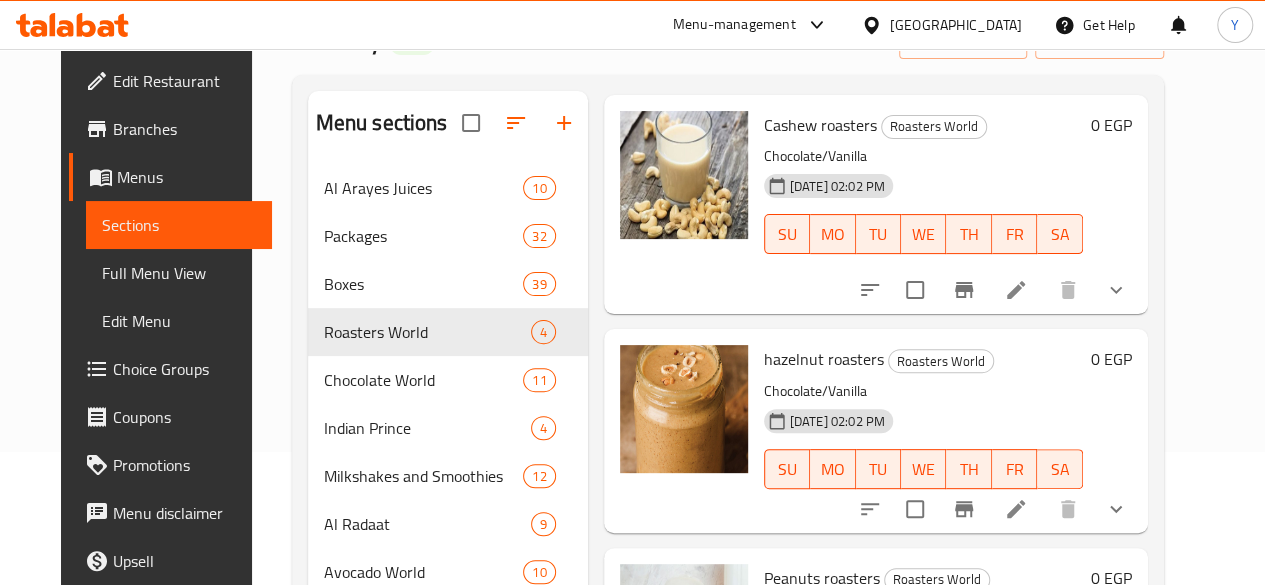 scroll, scrollTop: 45, scrollLeft: 0, axis: vertical 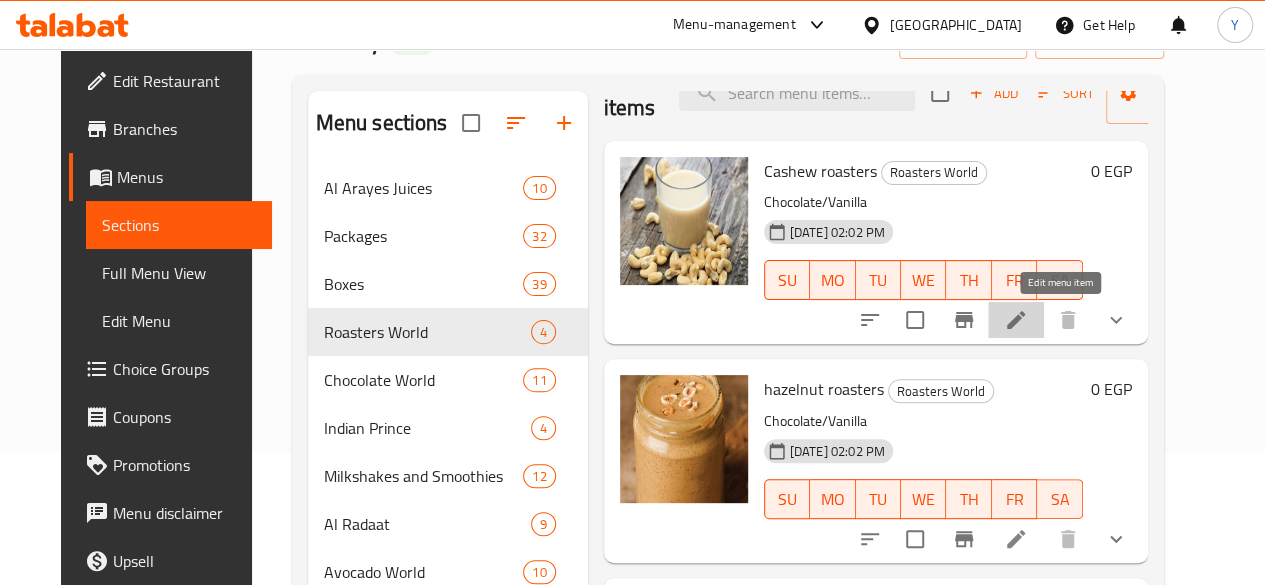 click 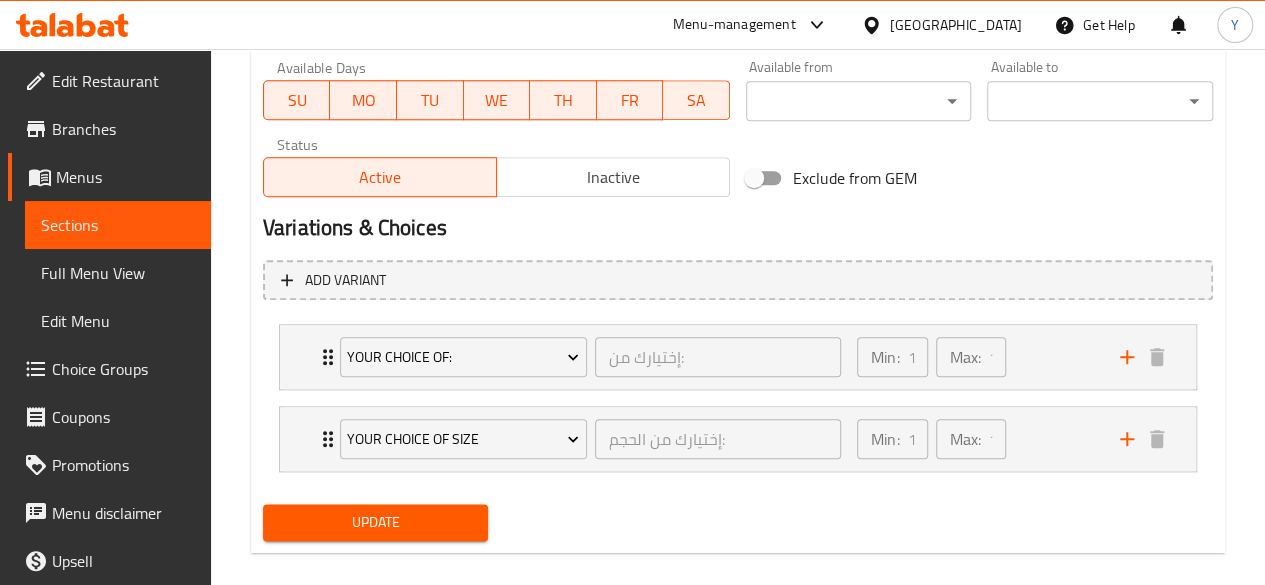 scroll, scrollTop: 970, scrollLeft: 0, axis: vertical 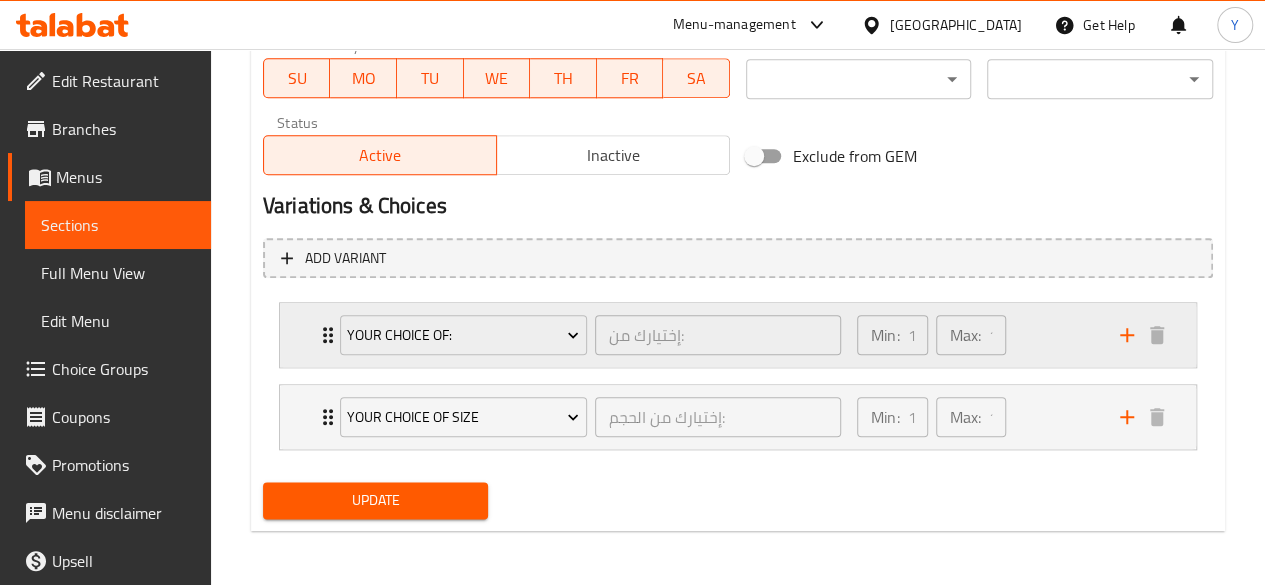 click on "Max:" at bounding box center [965, 335] 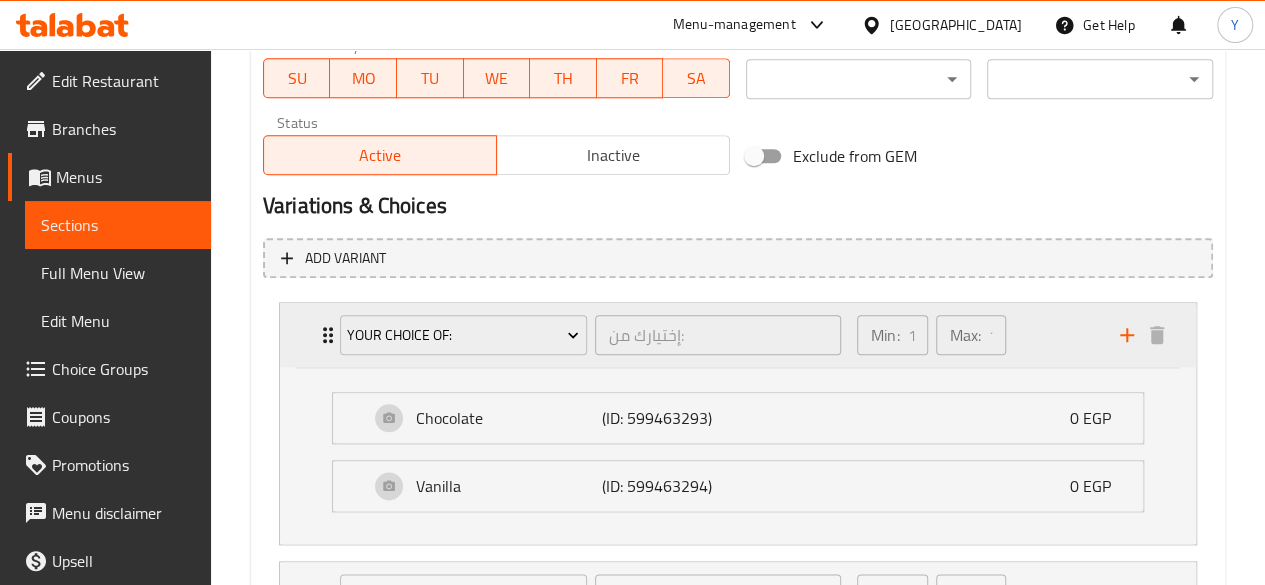 click on "Max:" at bounding box center (965, 335) 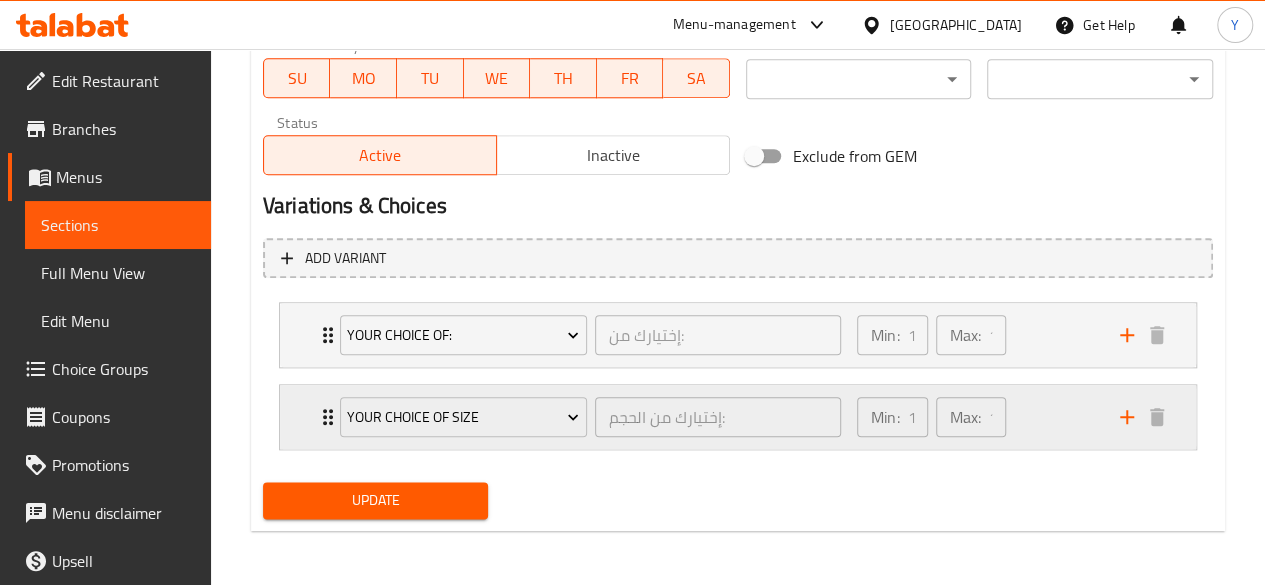 click on "Min: 1 ​ Max: 1 ​" at bounding box center (976, 417) 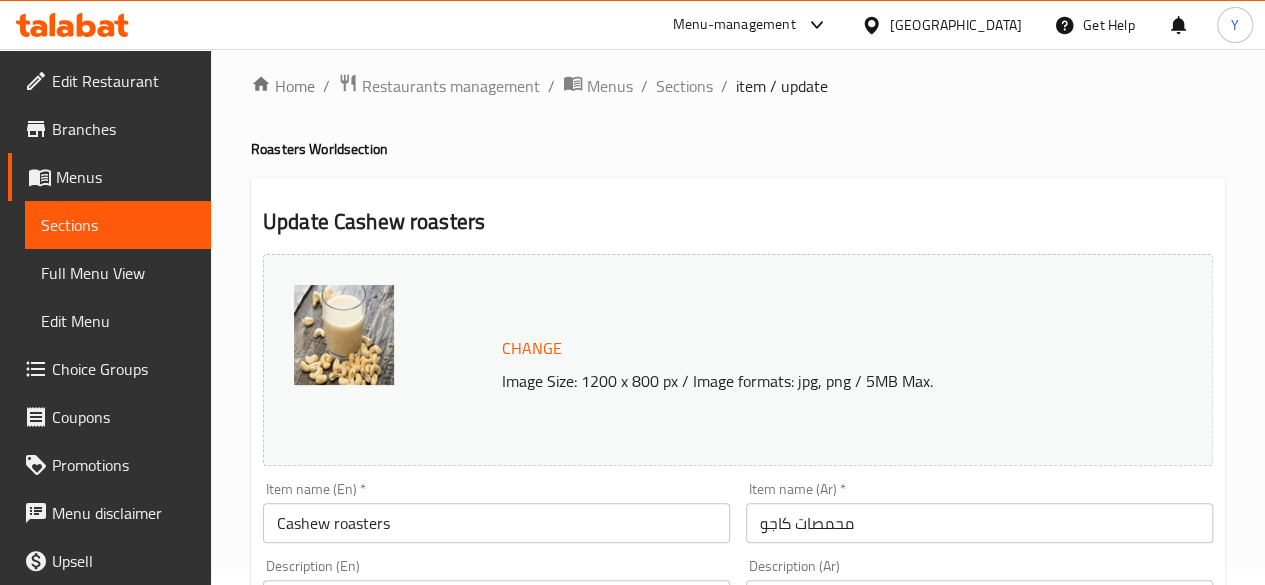 scroll, scrollTop: 0, scrollLeft: 0, axis: both 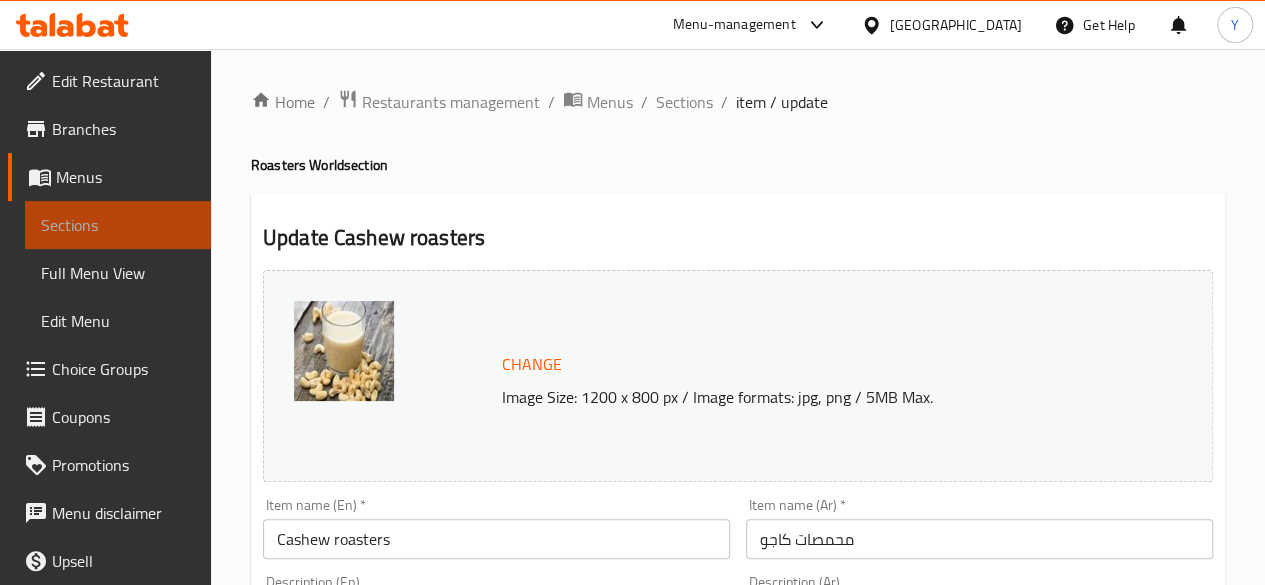click on "Sections" at bounding box center [118, 225] 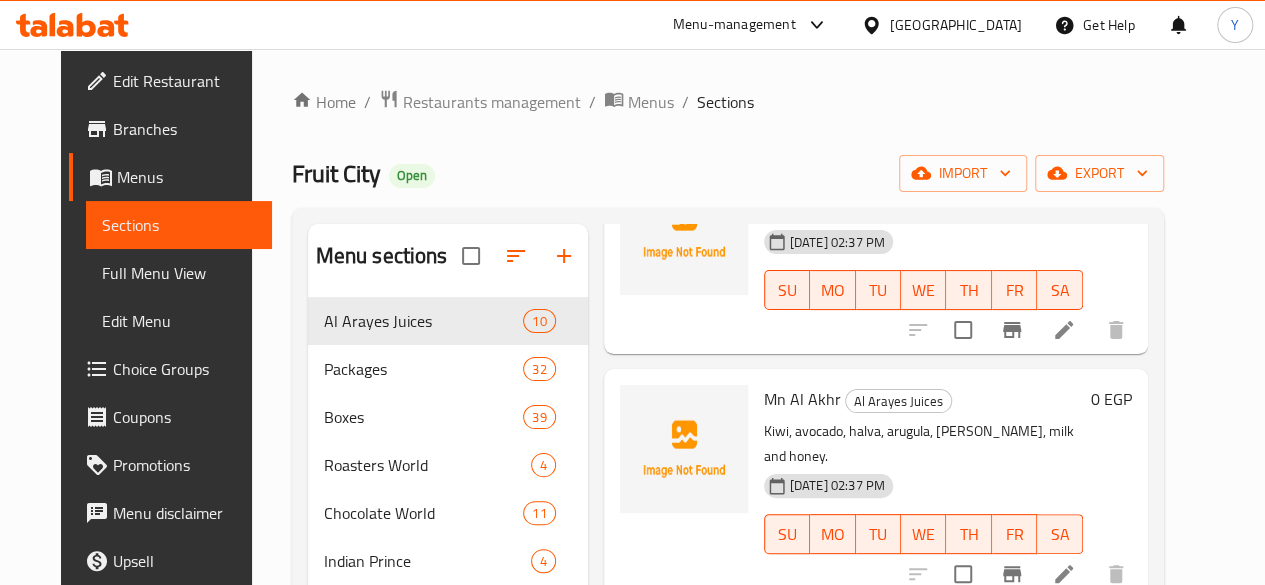 scroll, scrollTop: 200, scrollLeft: 0, axis: vertical 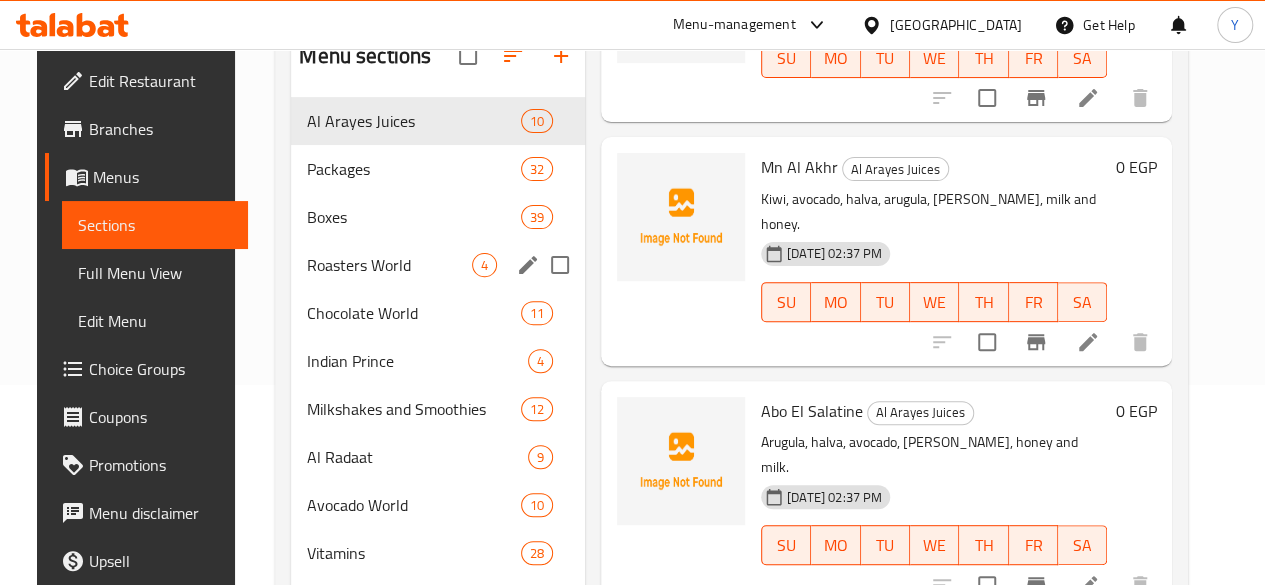 click on "Roasters World" at bounding box center (389, 265) 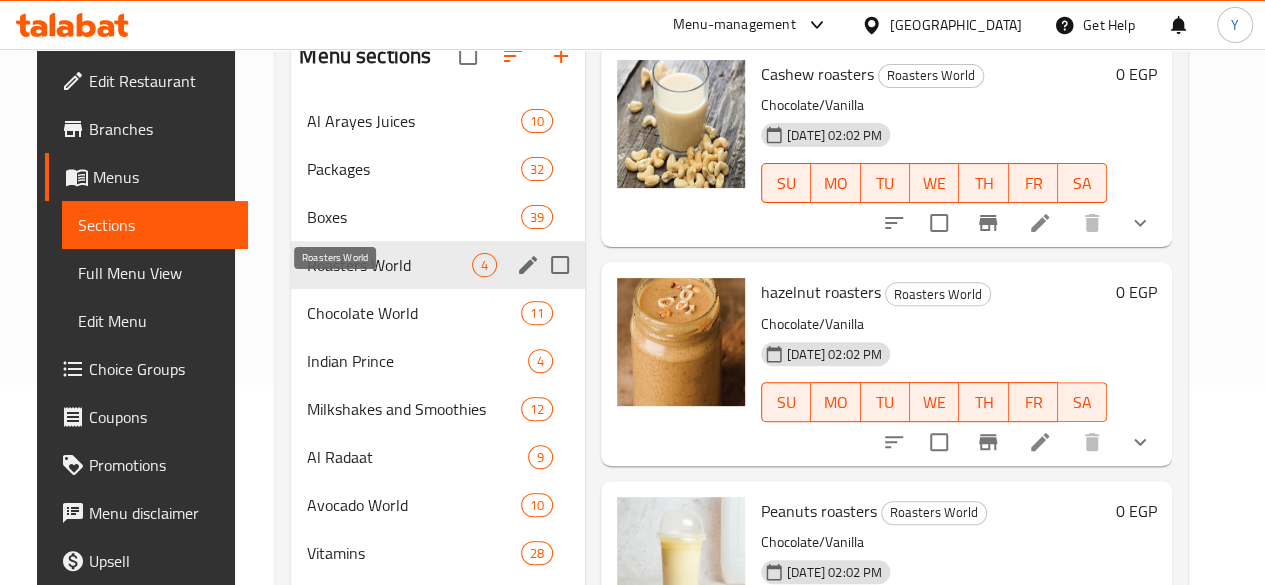 scroll, scrollTop: 45, scrollLeft: 0, axis: vertical 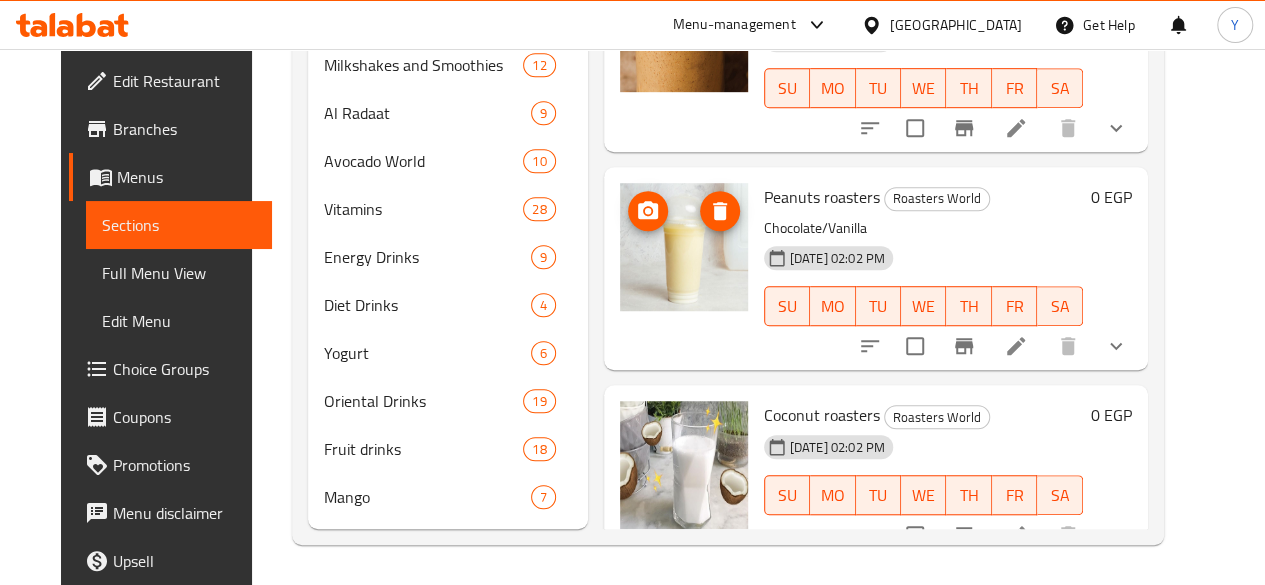 click at bounding box center [684, 247] 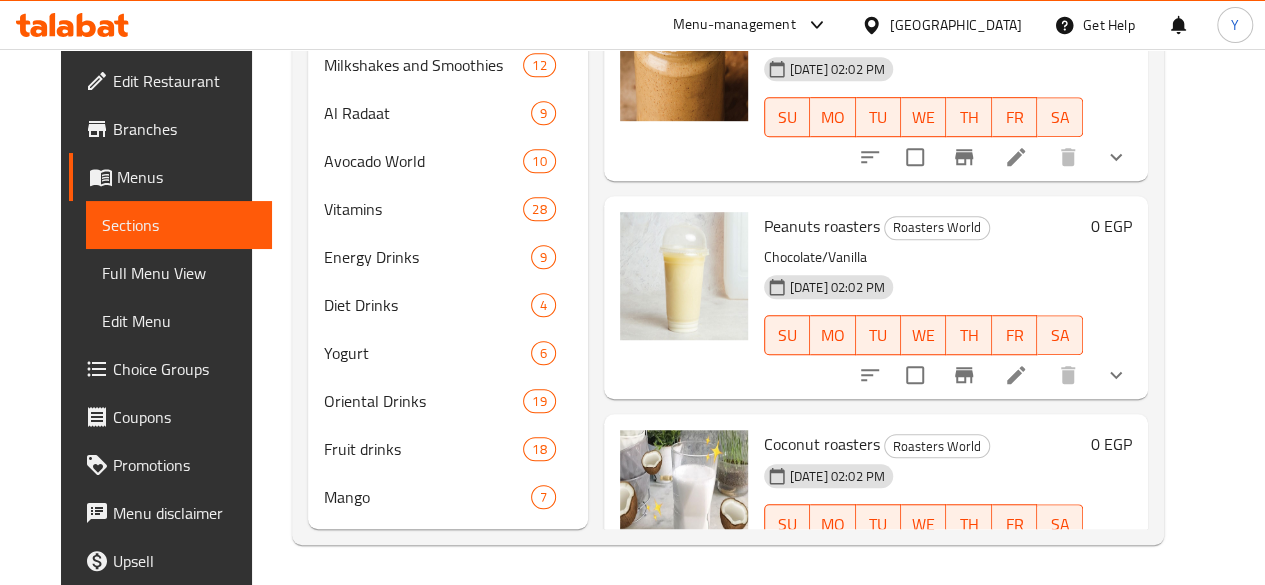 scroll, scrollTop: 0, scrollLeft: 0, axis: both 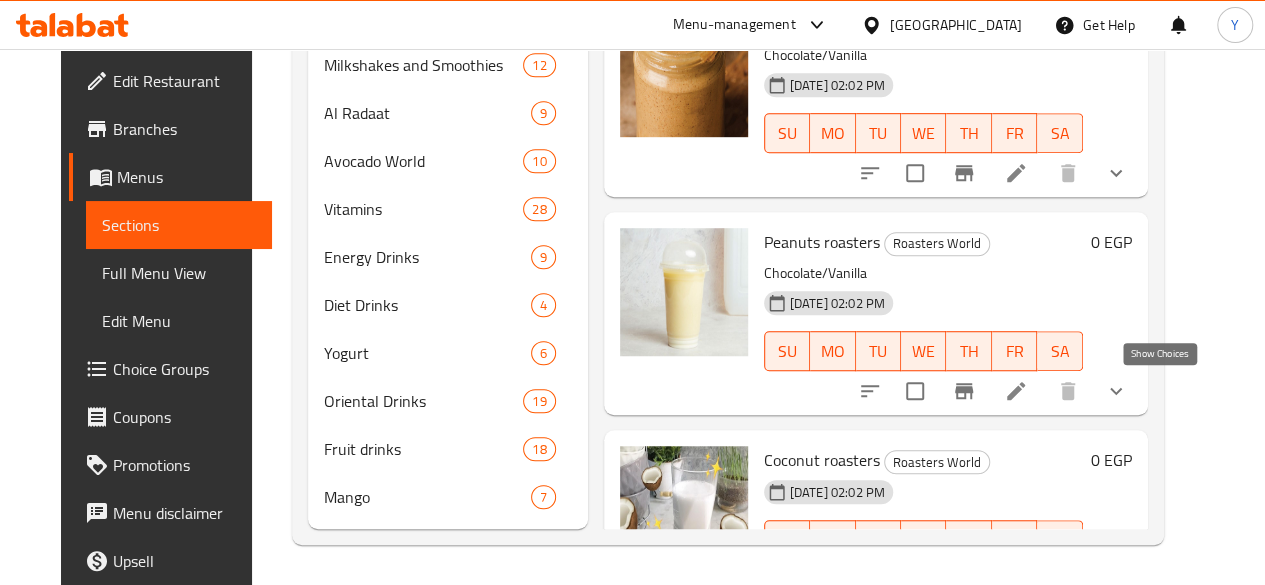 click 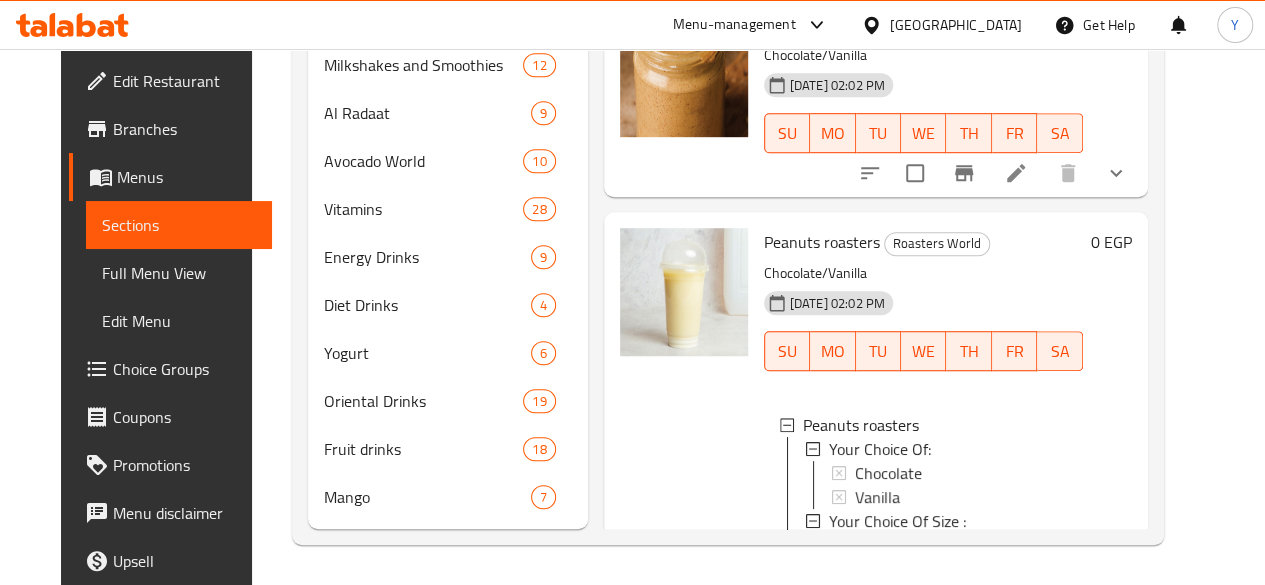 scroll, scrollTop: 2, scrollLeft: 0, axis: vertical 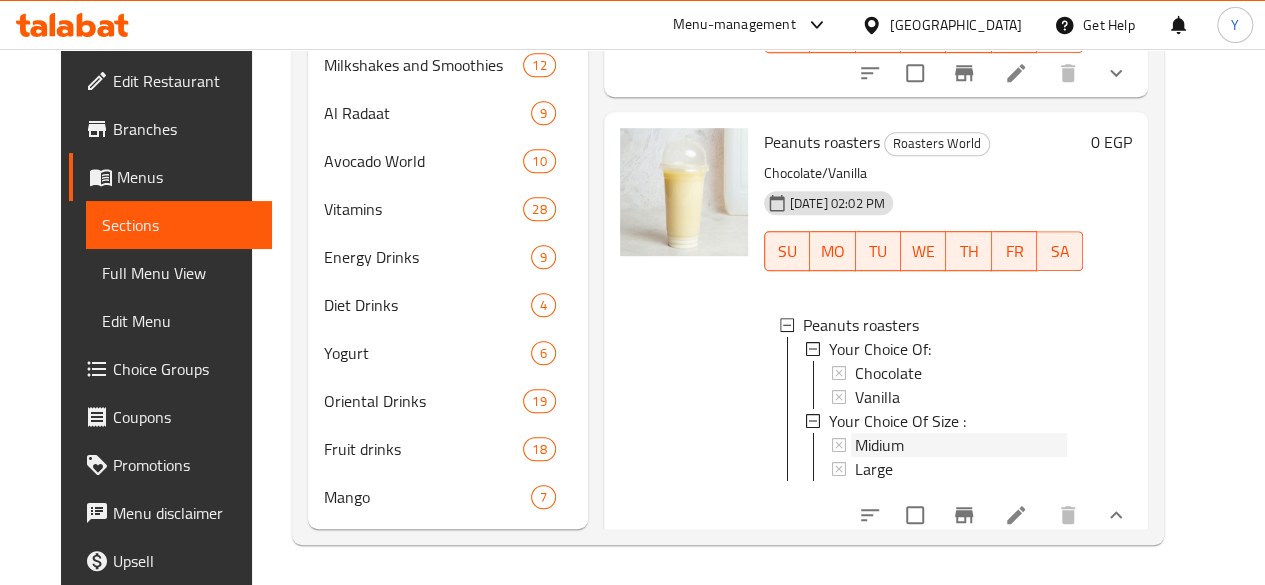 click on "Midium" at bounding box center [961, 445] 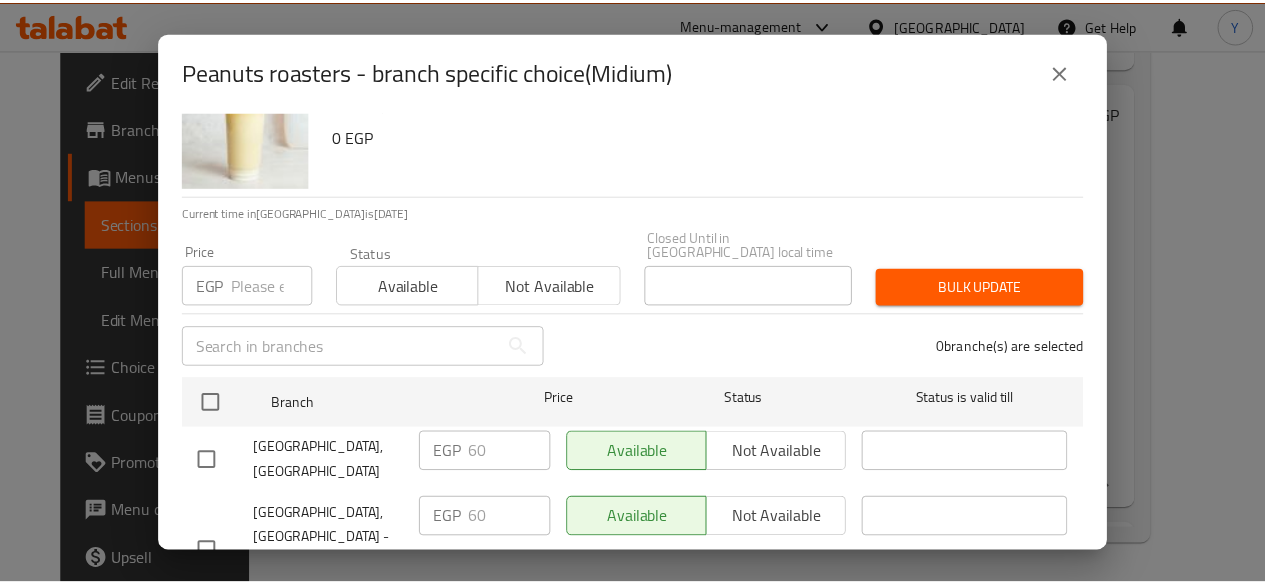 scroll, scrollTop: 90, scrollLeft: 0, axis: vertical 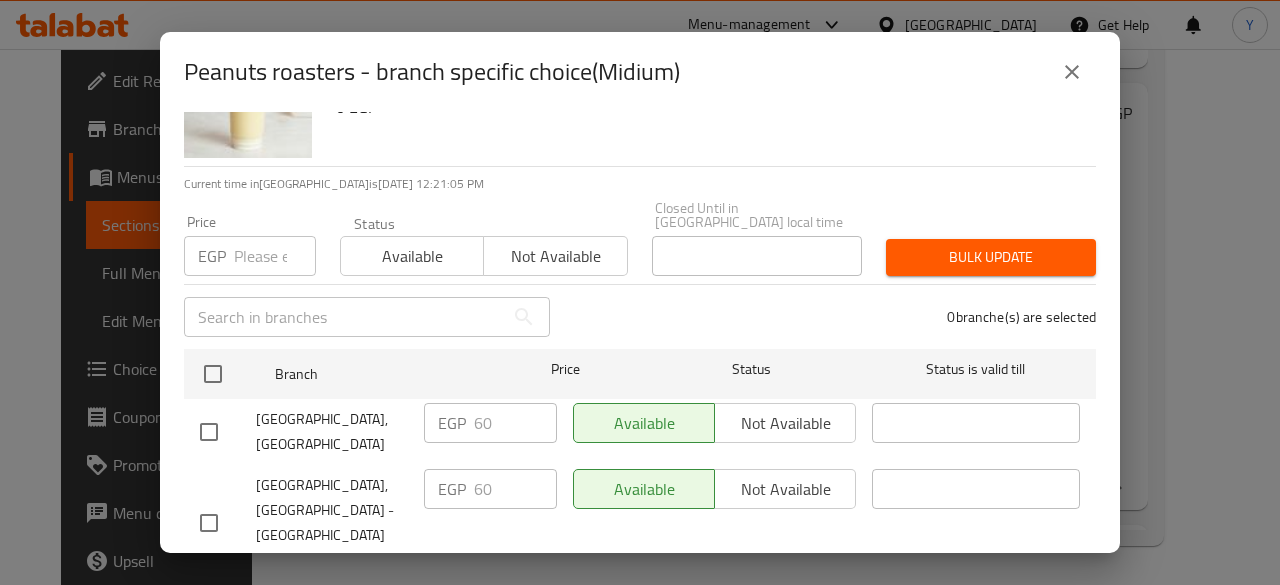 click 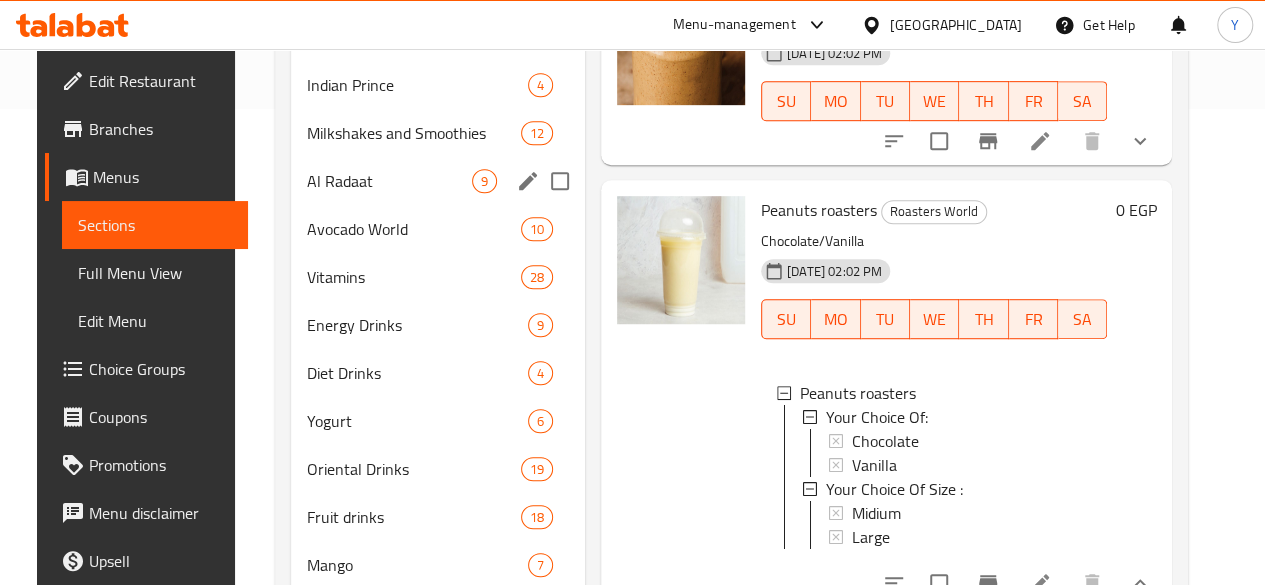scroll, scrollTop: 473, scrollLeft: 0, axis: vertical 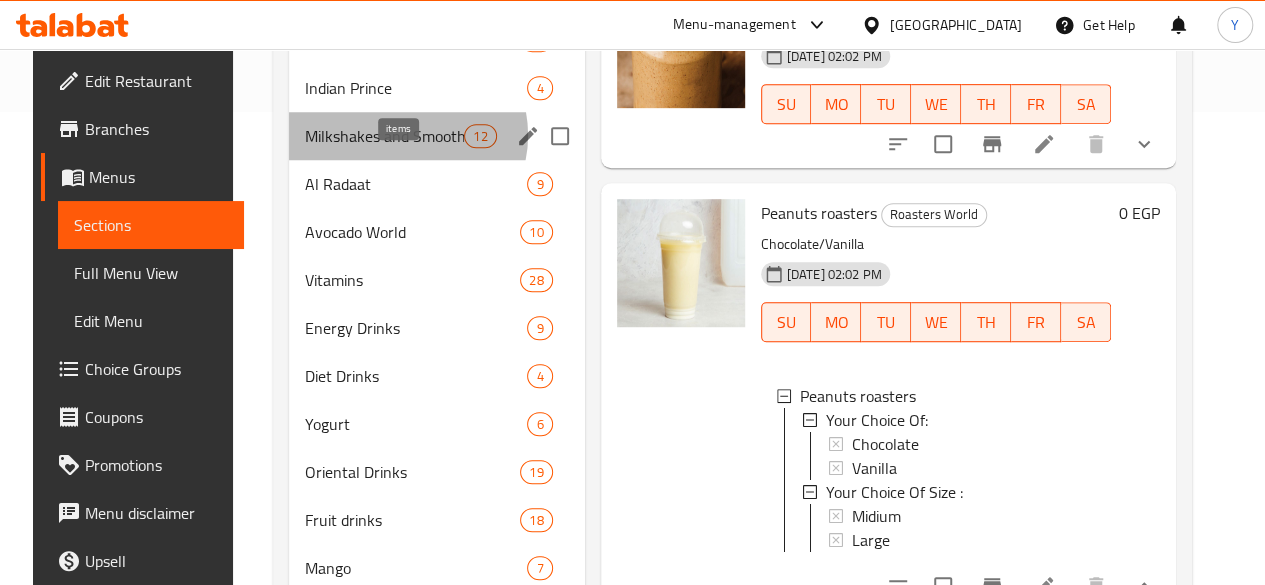 click on "12" at bounding box center (480, 136) 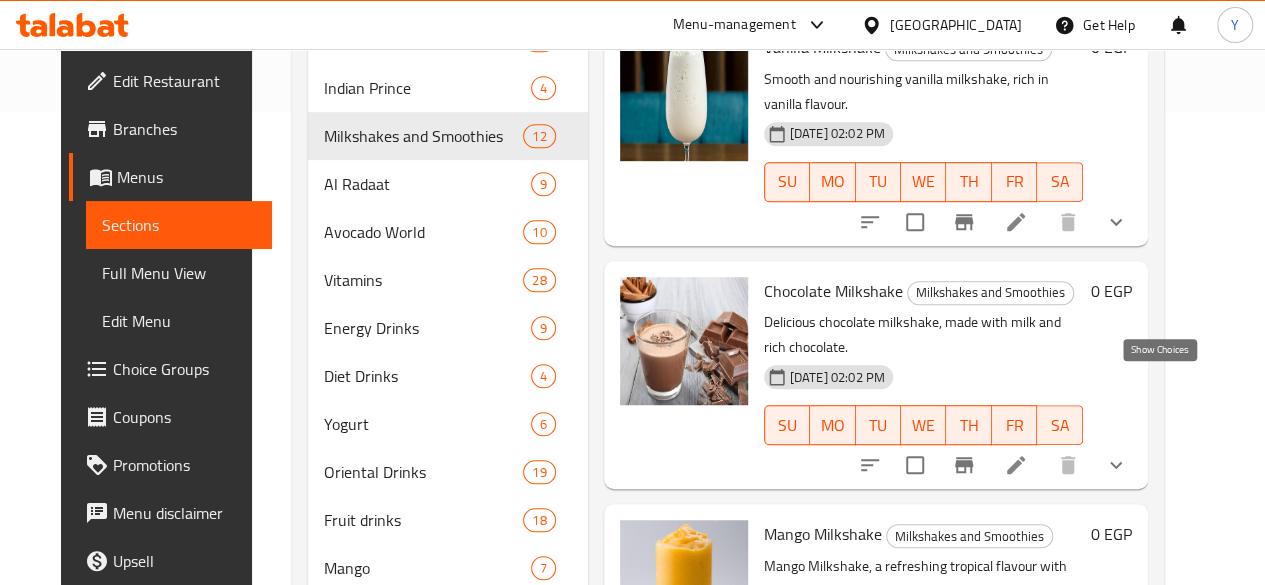 click 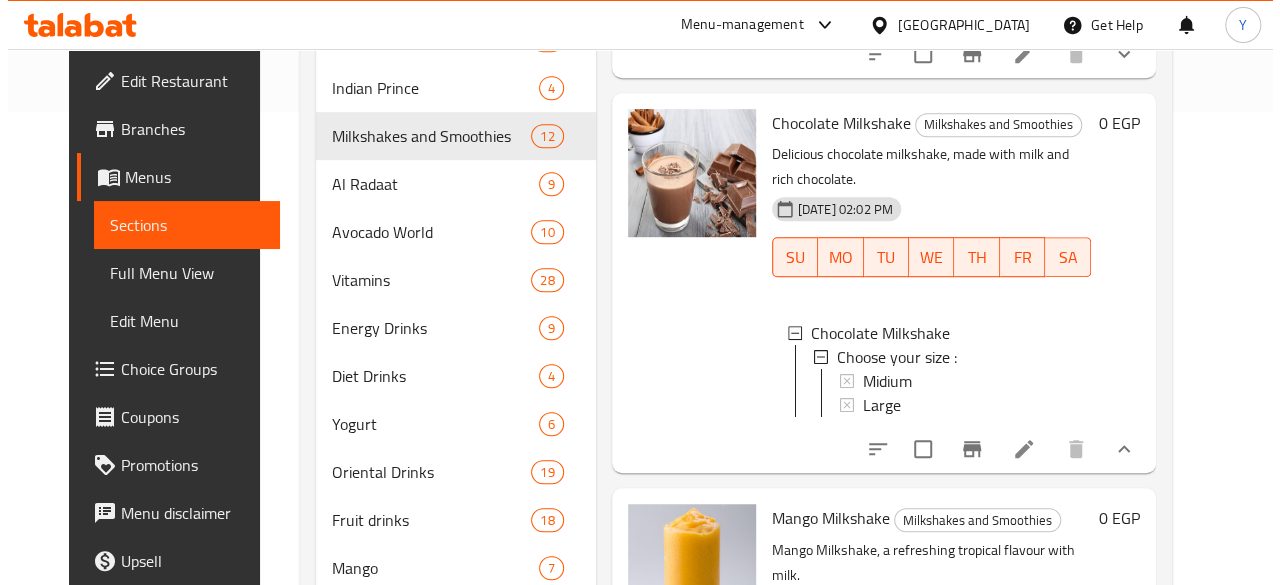 scroll, scrollTop: 300, scrollLeft: 0, axis: vertical 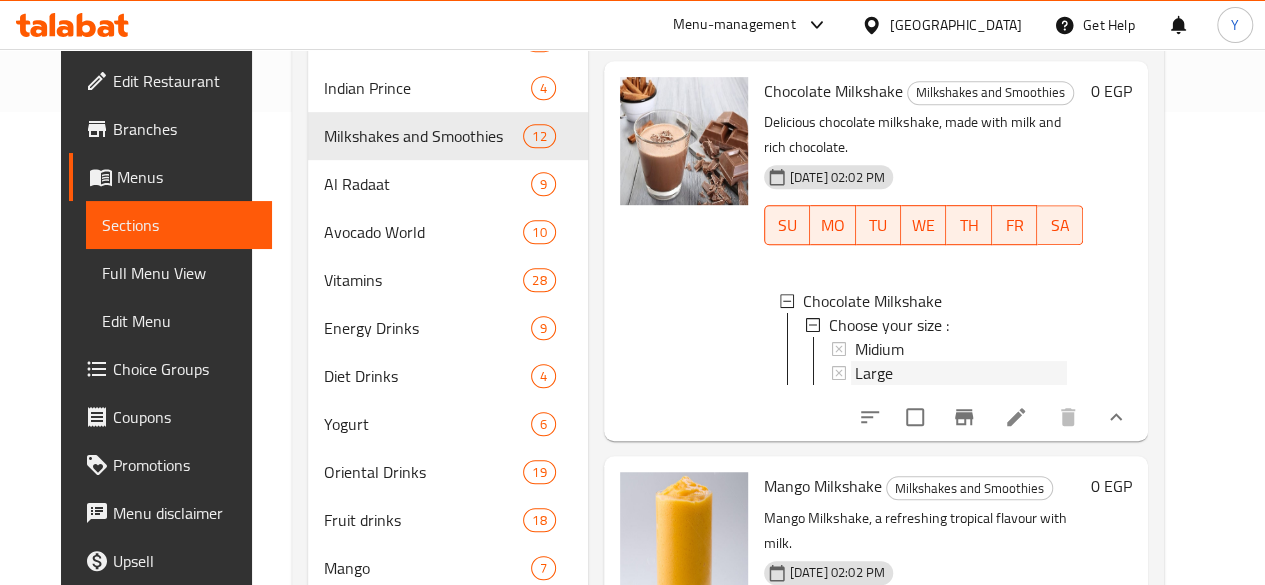 click on "Large" at bounding box center [874, 373] 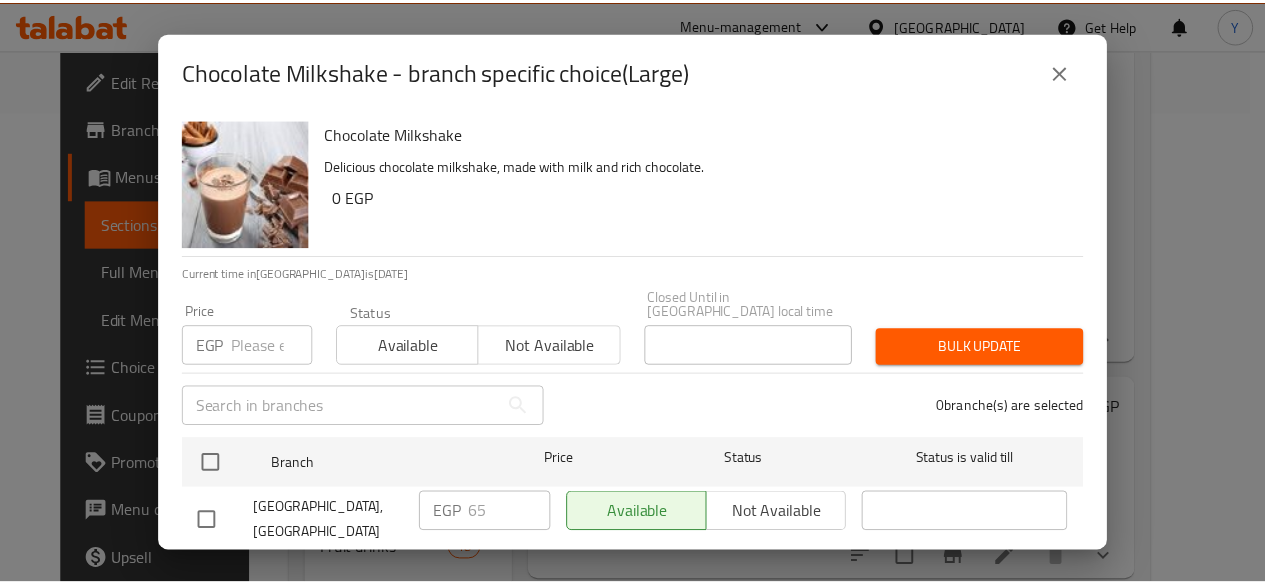 scroll, scrollTop: 90, scrollLeft: 0, axis: vertical 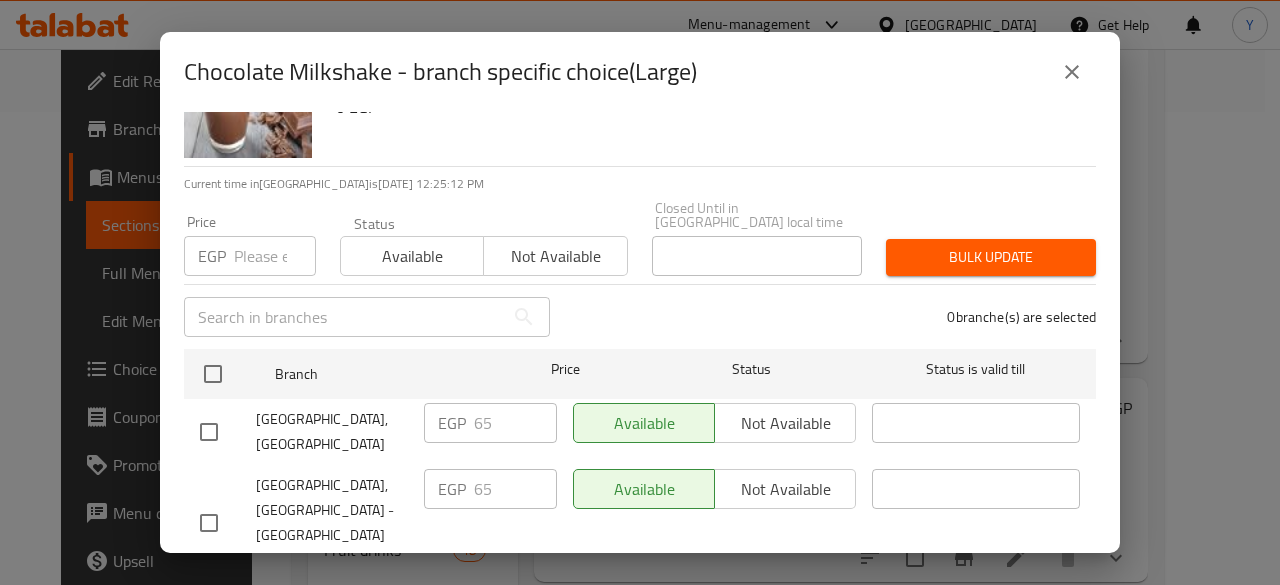 click 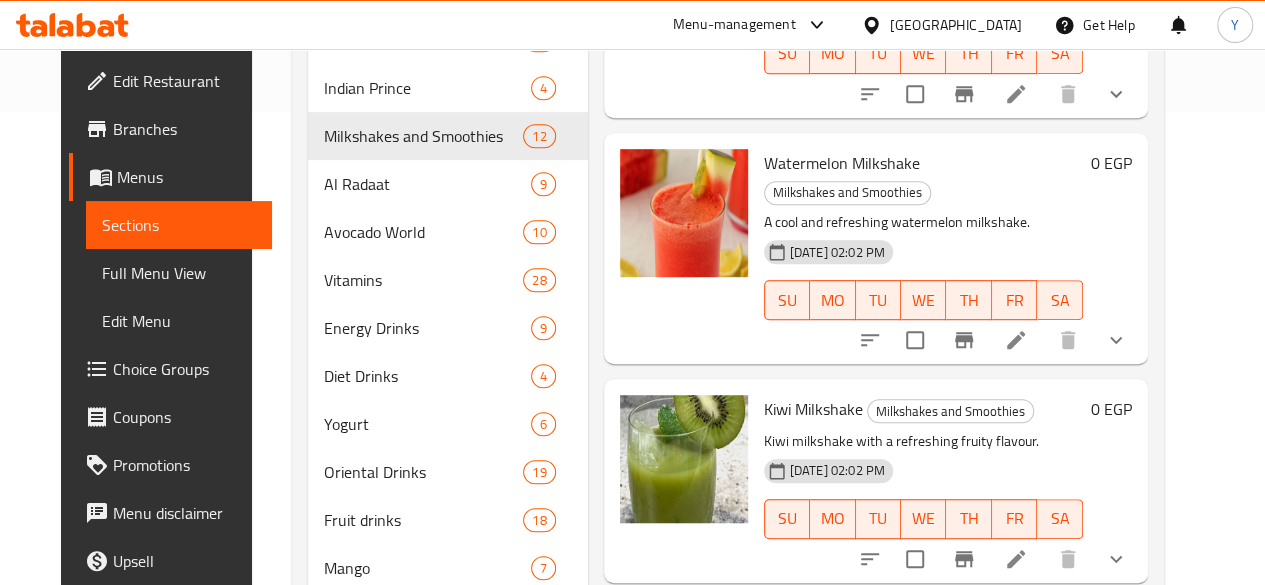 scroll, scrollTop: 1000, scrollLeft: 0, axis: vertical 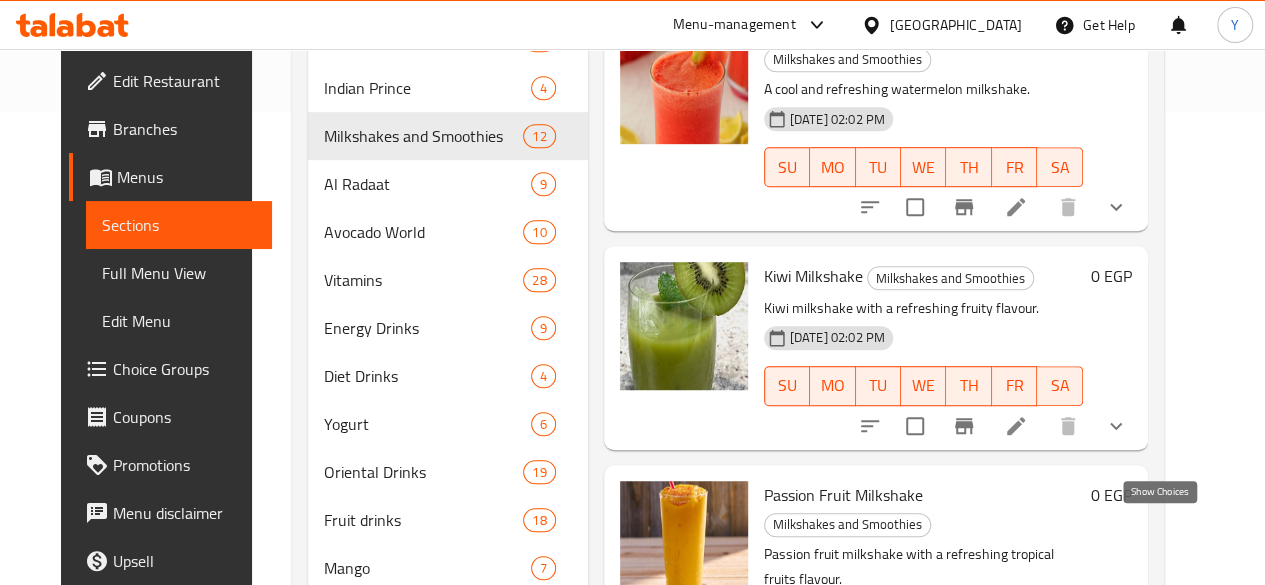 click 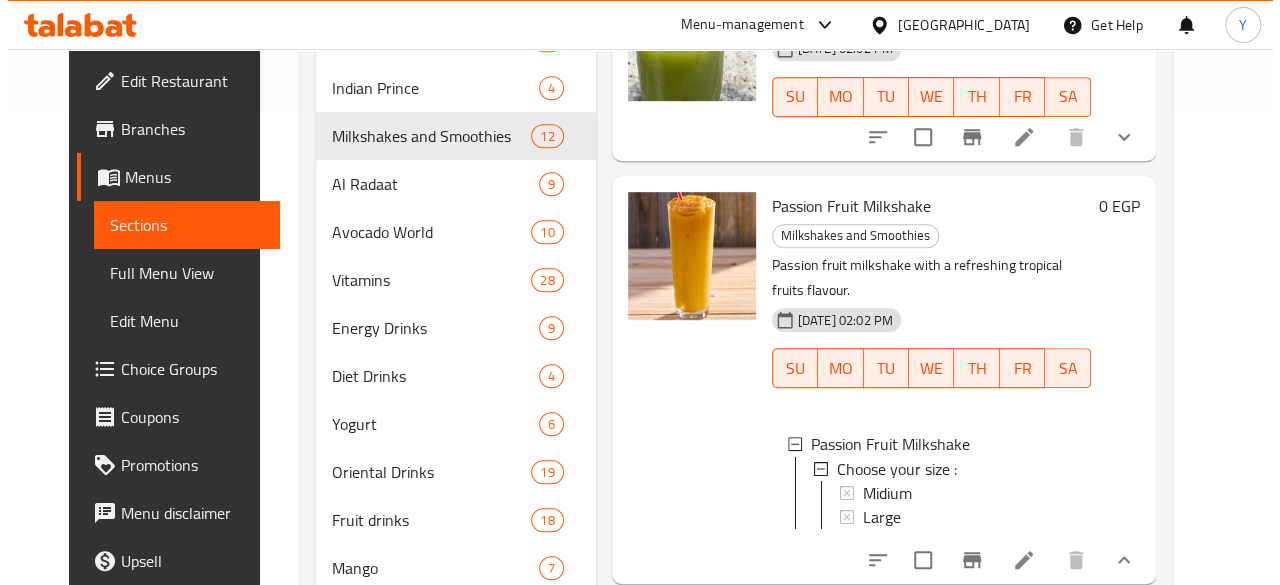 scroll, scrollTop: 1300, scrollLeft: 0, axis: vertical 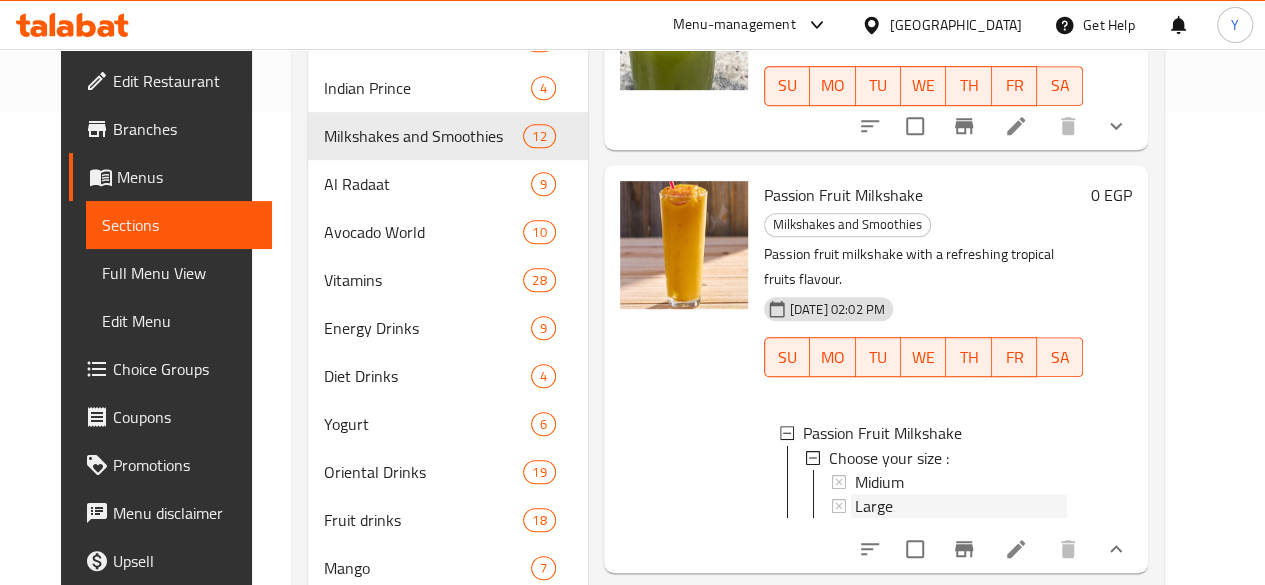 click on "Large" at bounding box center (874, 505) 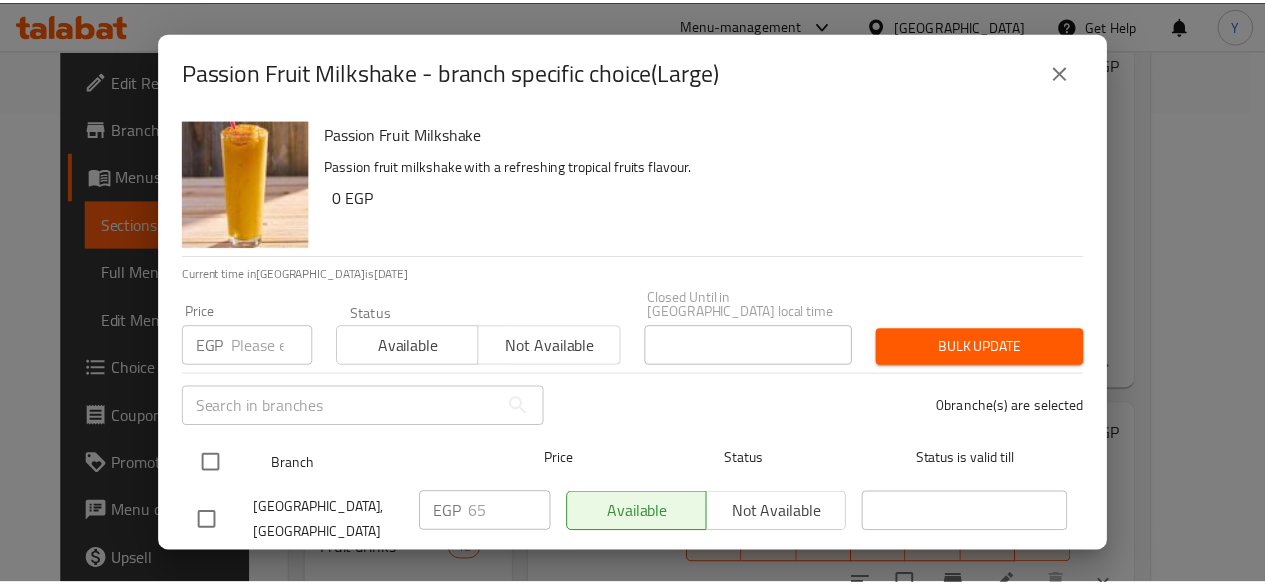scroll, scrollTop: 90, scrollLeft: 0, axis: vertical 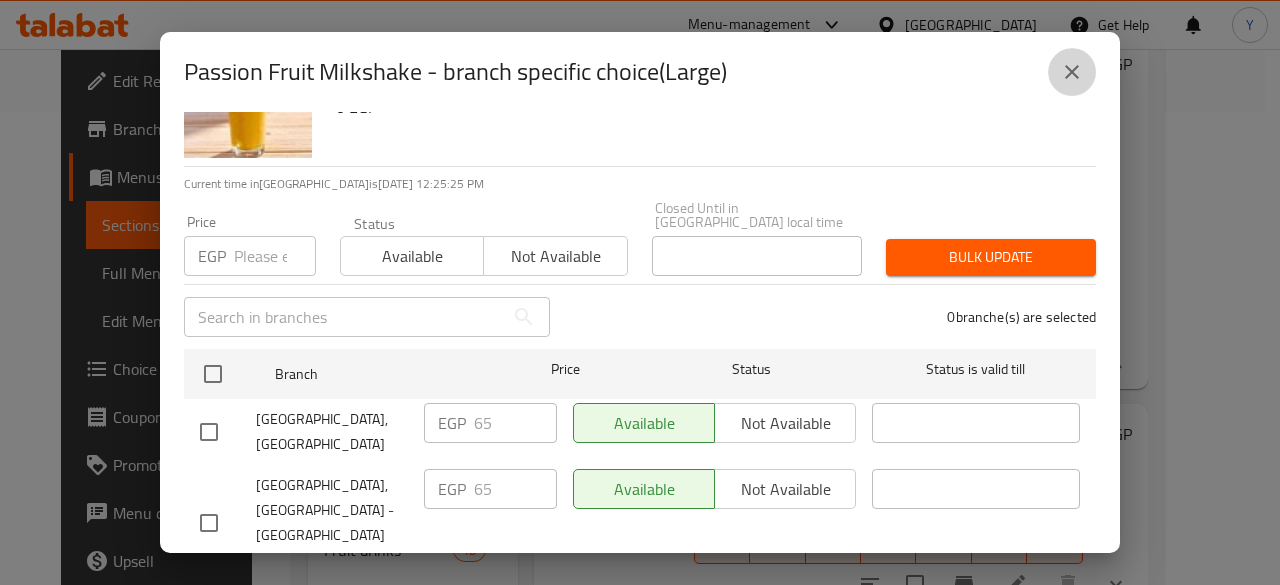 click 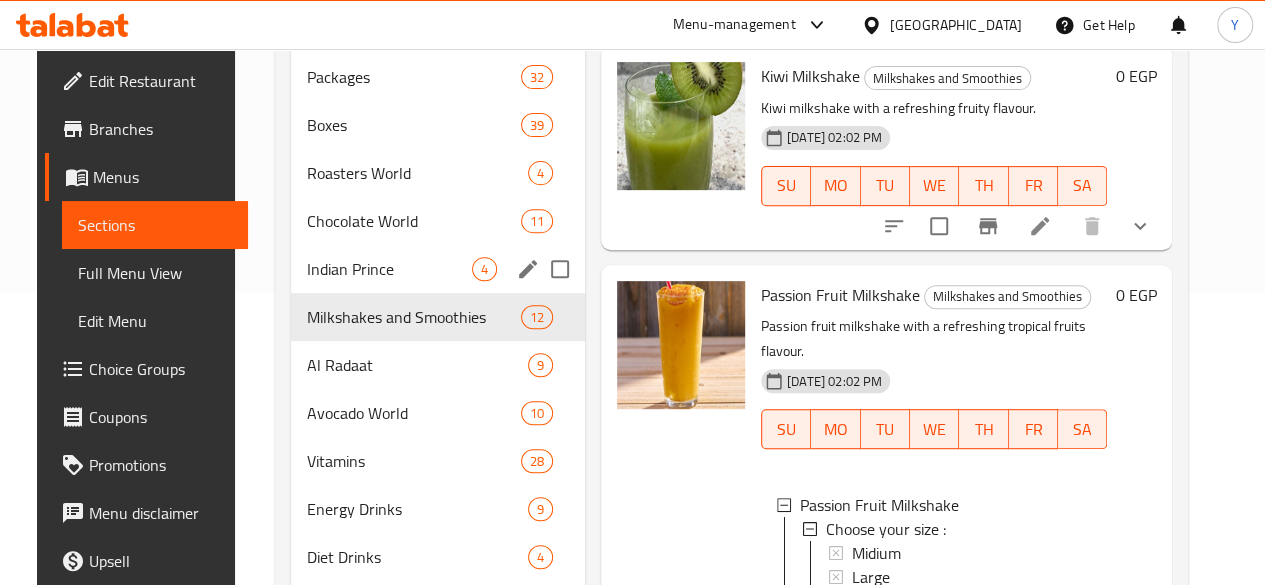 scroll, scrollTop: 273, scrollLeft: 0, axis: vertical 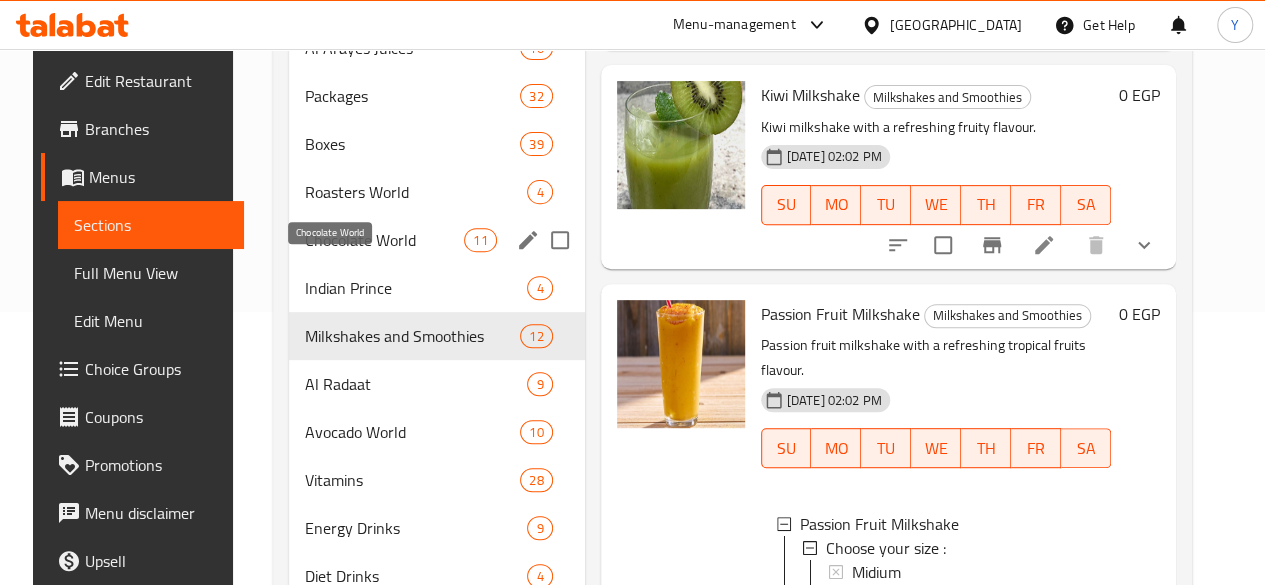 click on "Chocolate World" at bounding box center (384, 240) 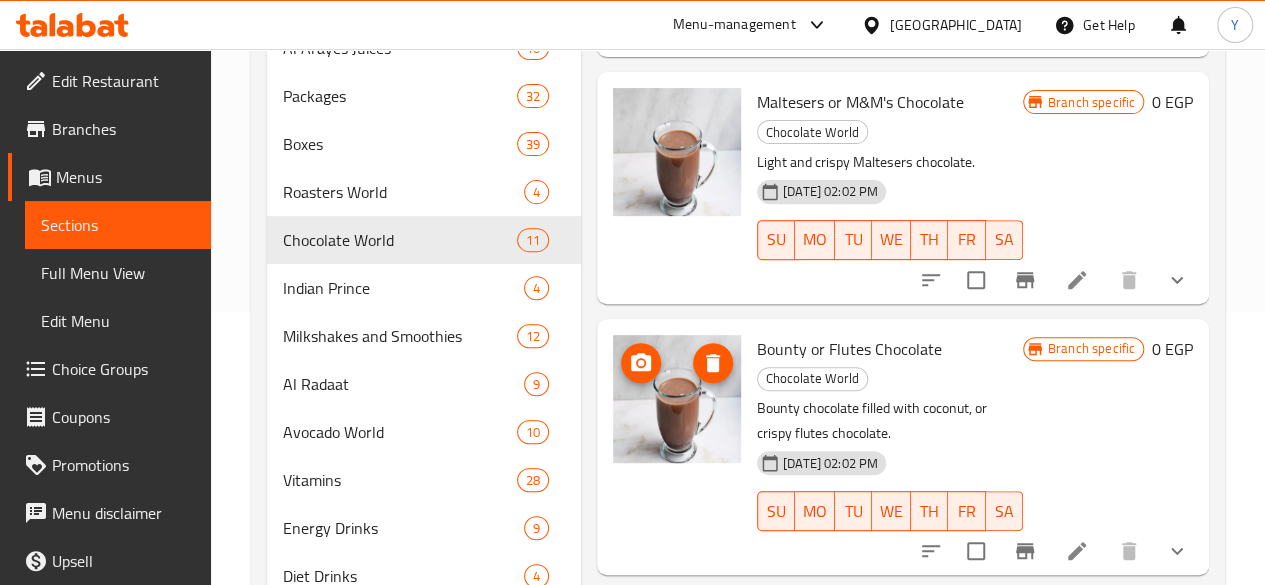 click 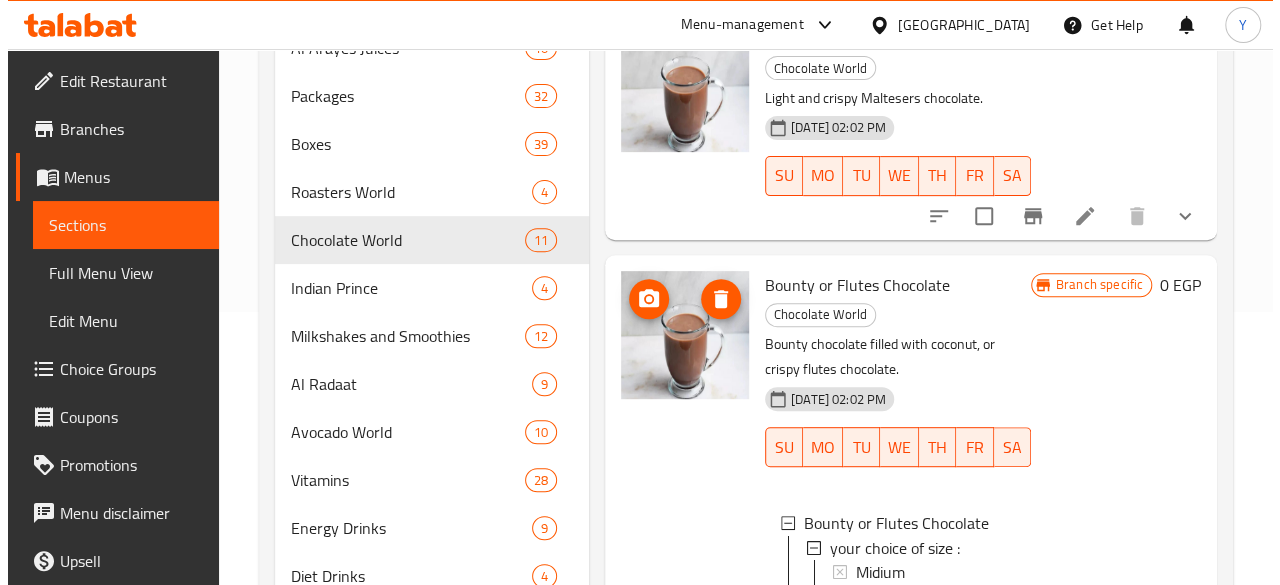 scroll, scrollTop: 1500, scrollLeft: 0, axis: vertical 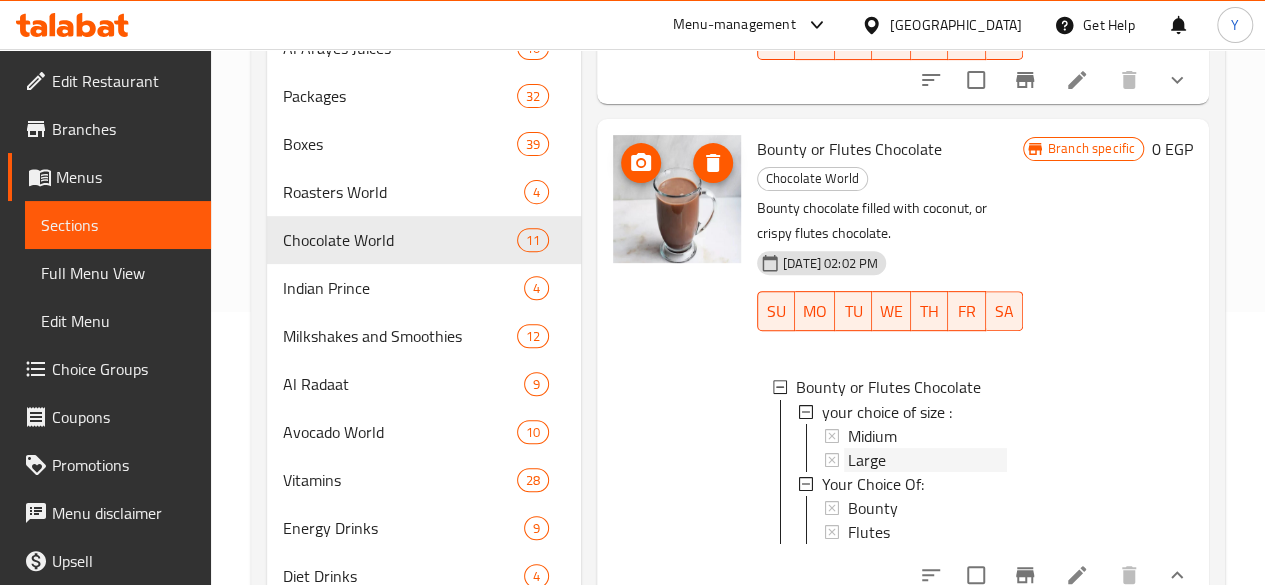 click on "Large" at bounding box center (927, 459) 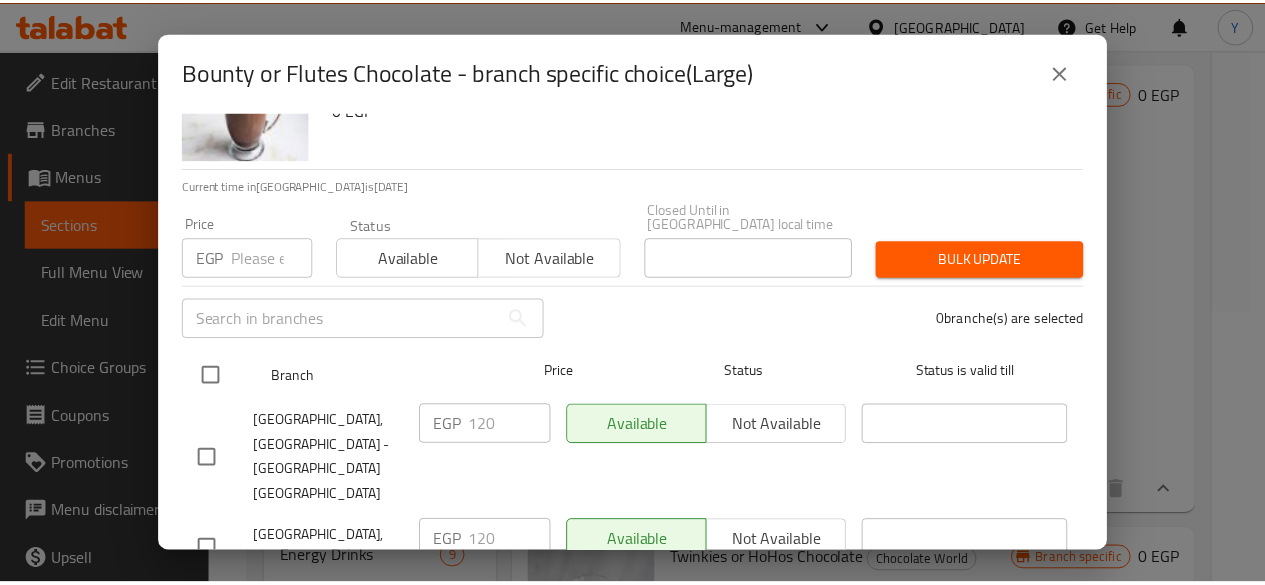 scroll, scrollTop: 90, scrollLeft: 0, axis: vertical 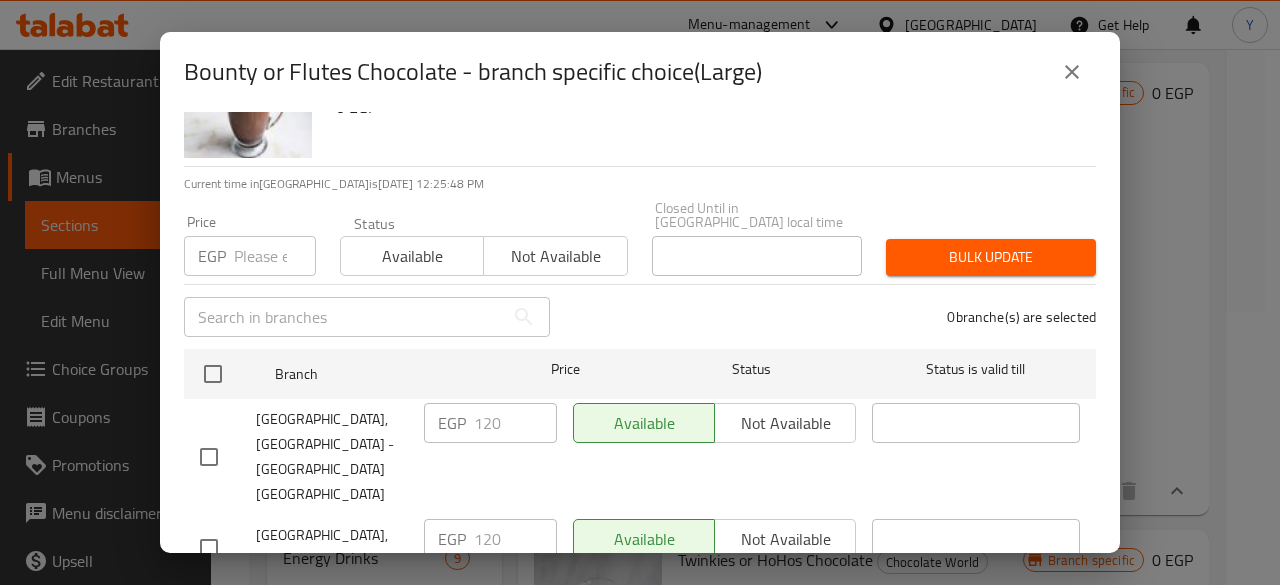 click 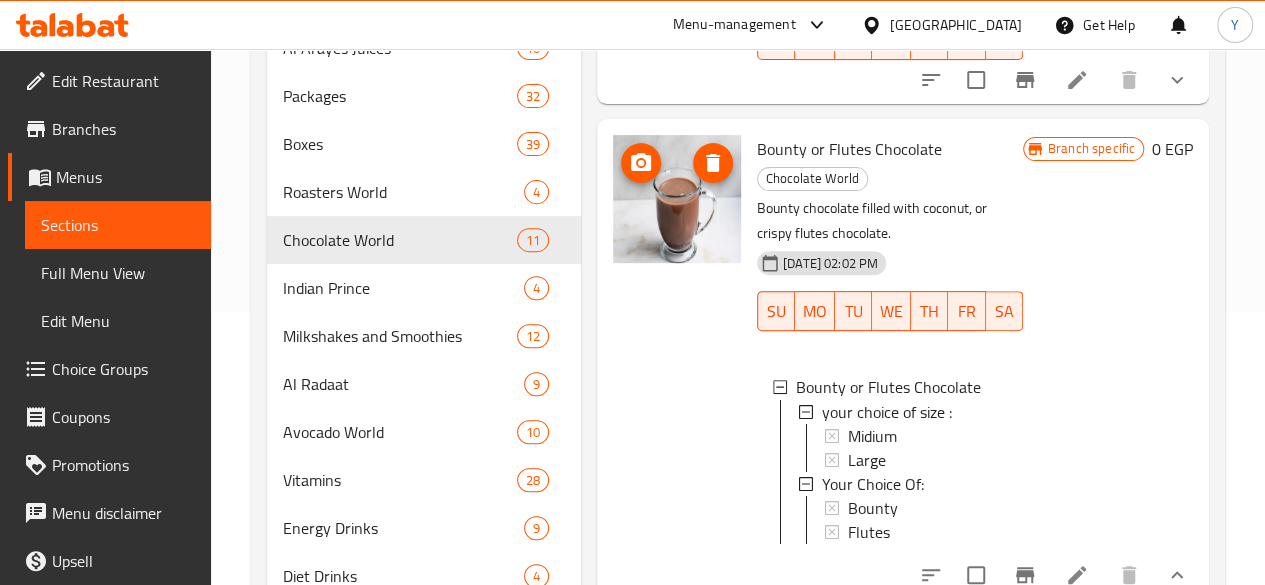 click 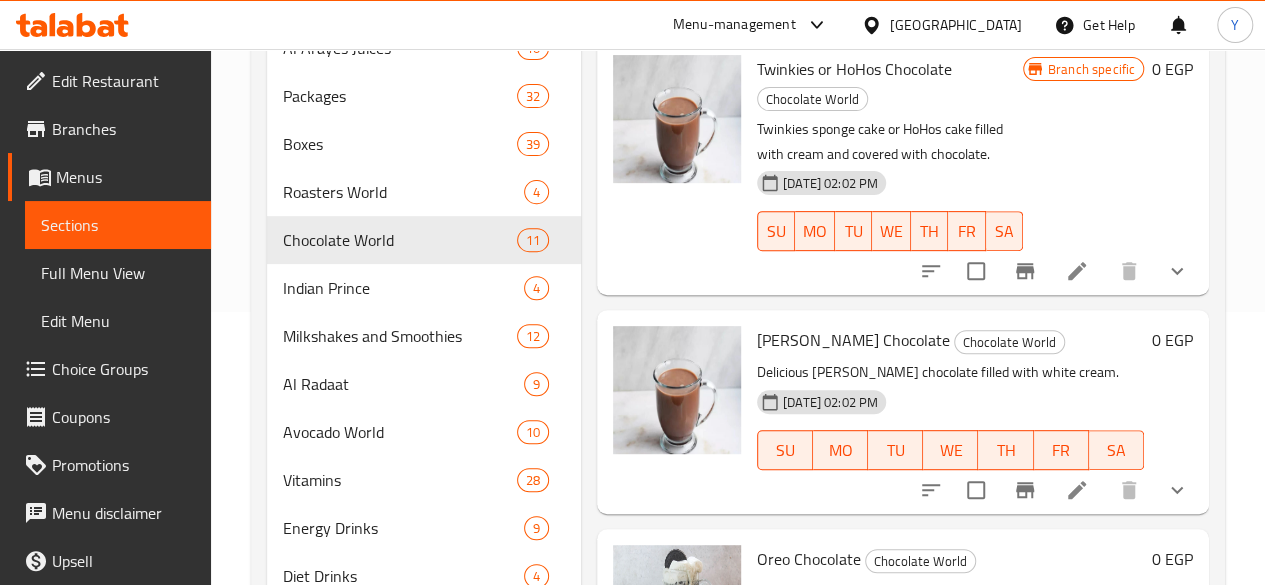 scroll, scrollTop: 1860, scrollLeft: 0, axis: vertical 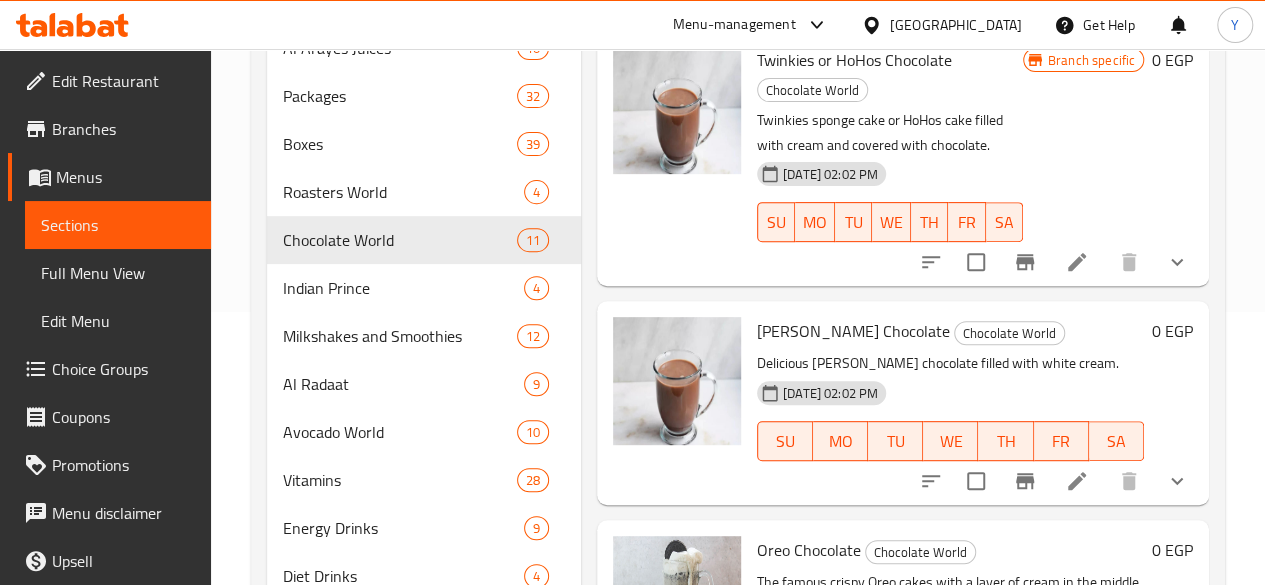 click 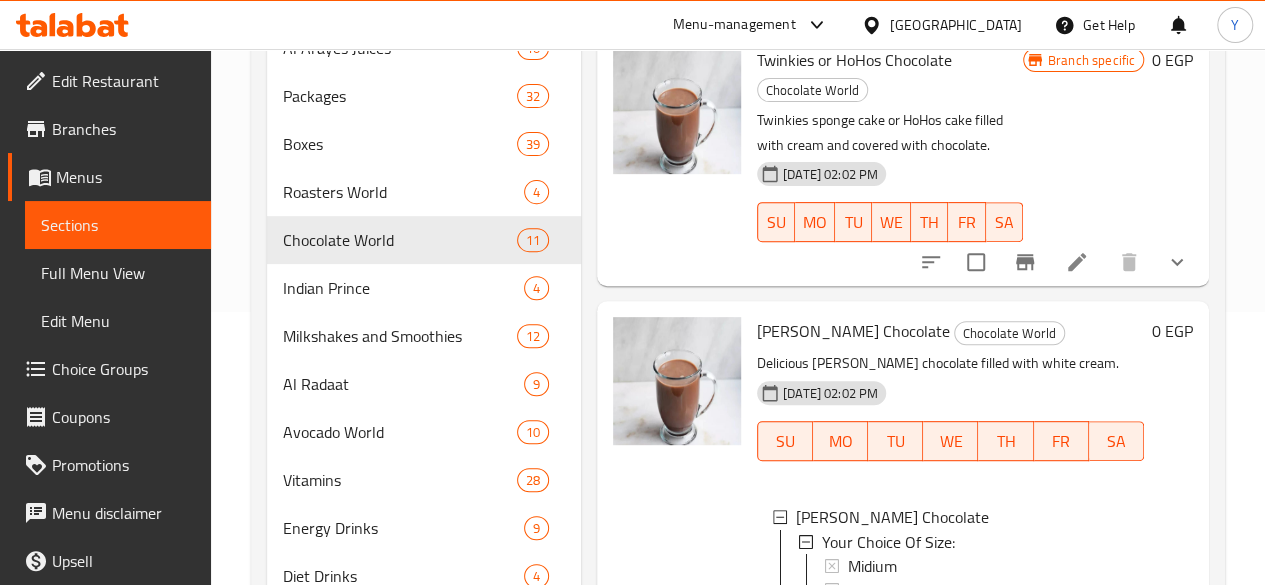 scroll, scrollTop: 2, scrollLeft: 0, axis: vertical 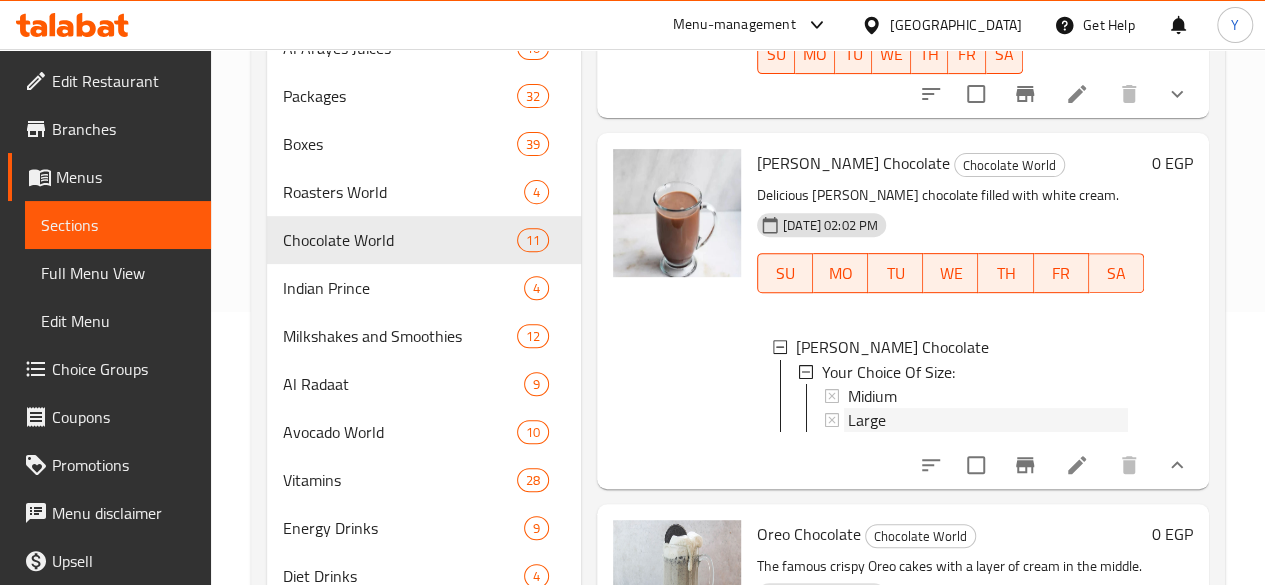 click on "Large" at bounding box center [867, 419] 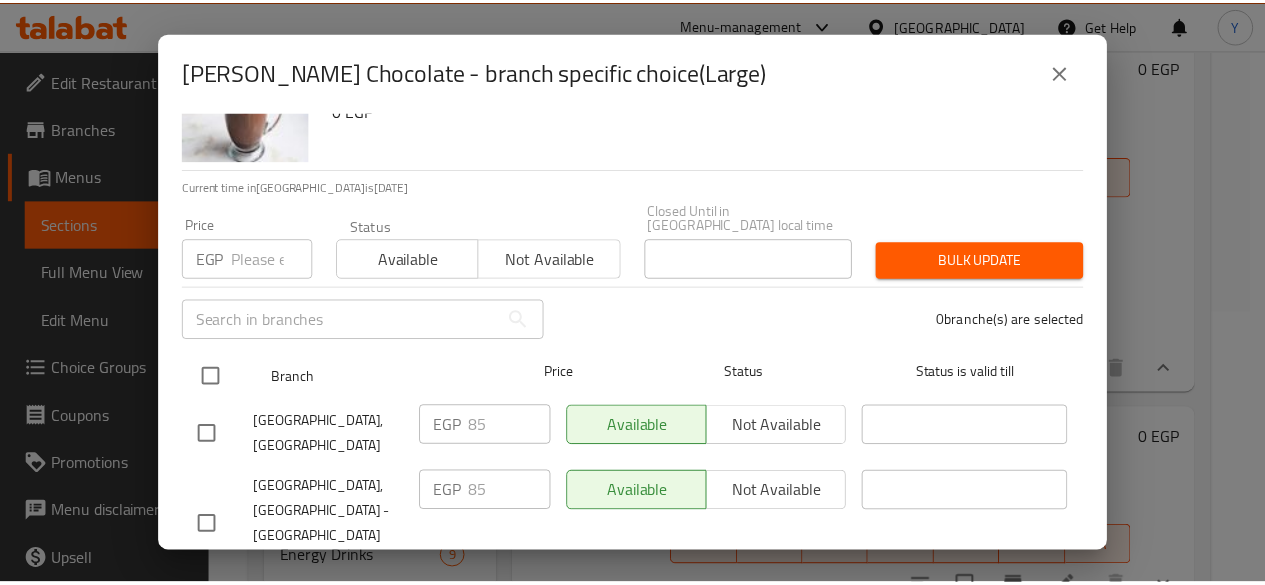 scroll, scrollTop: 90, scrollLeft: 0, axis: vertical 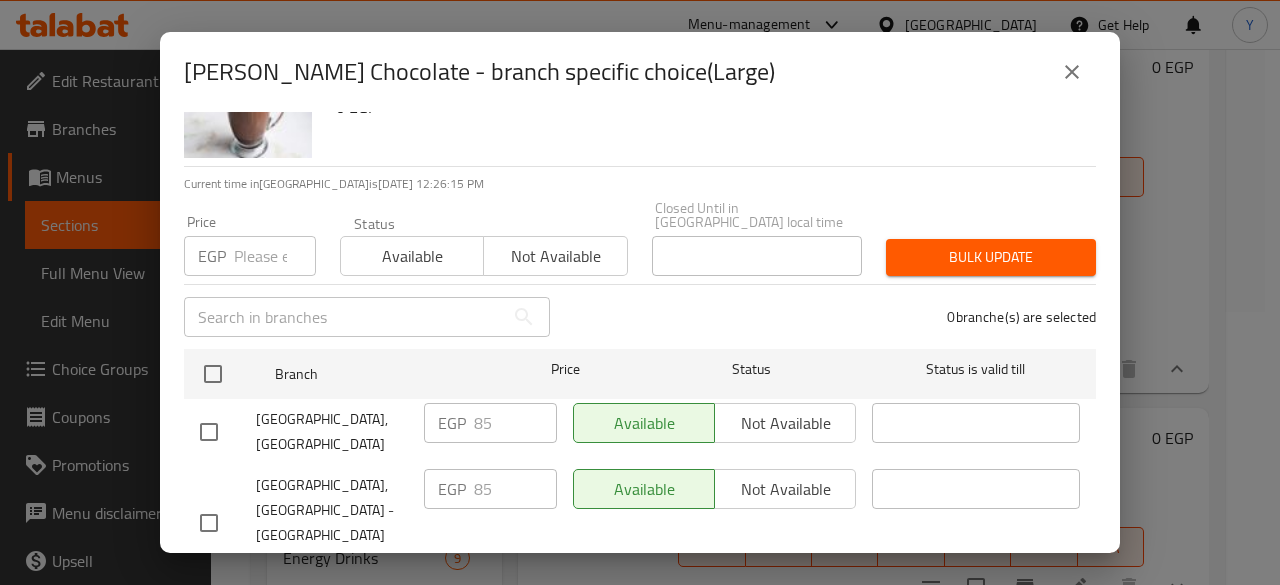 click 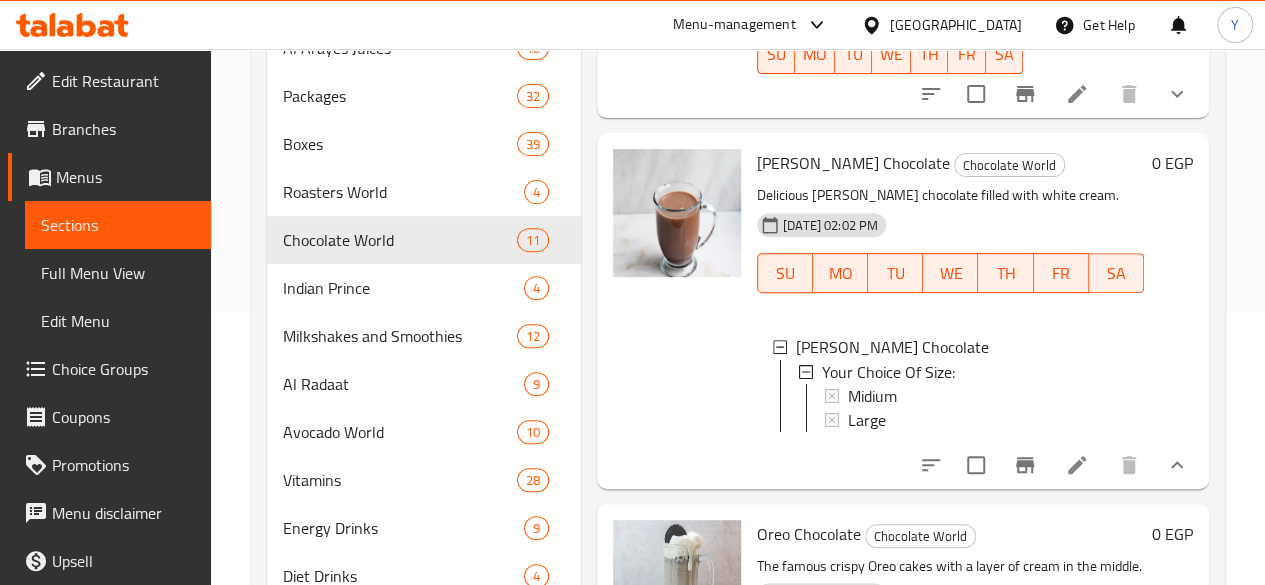click 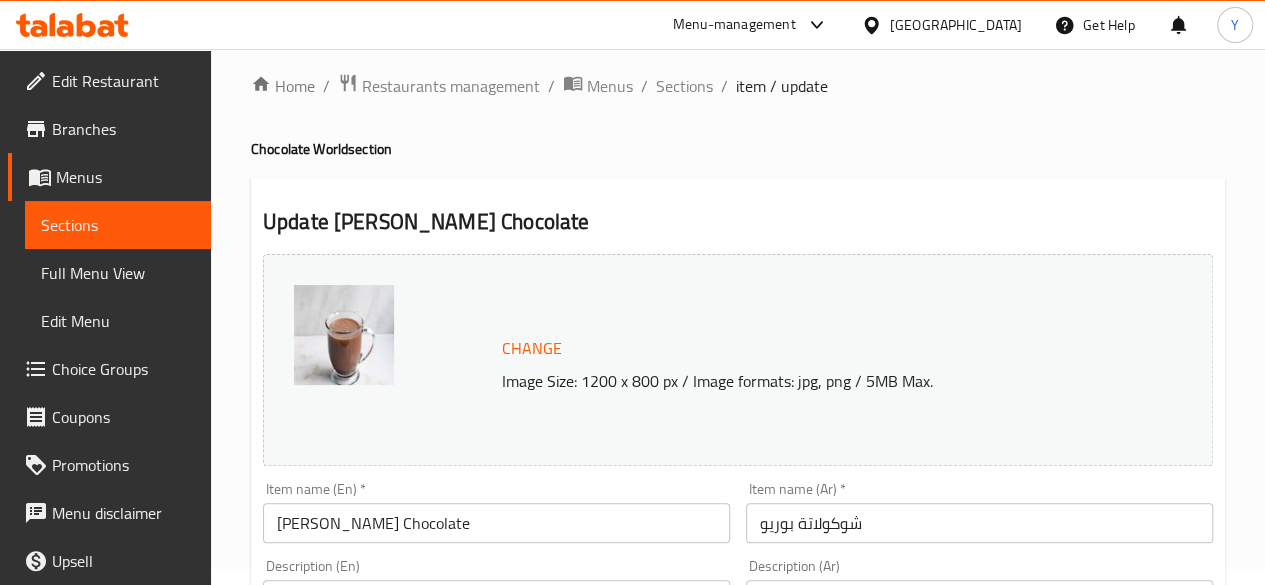 scroll, scrollTop: 0, scrollLeft: 0, axis: both 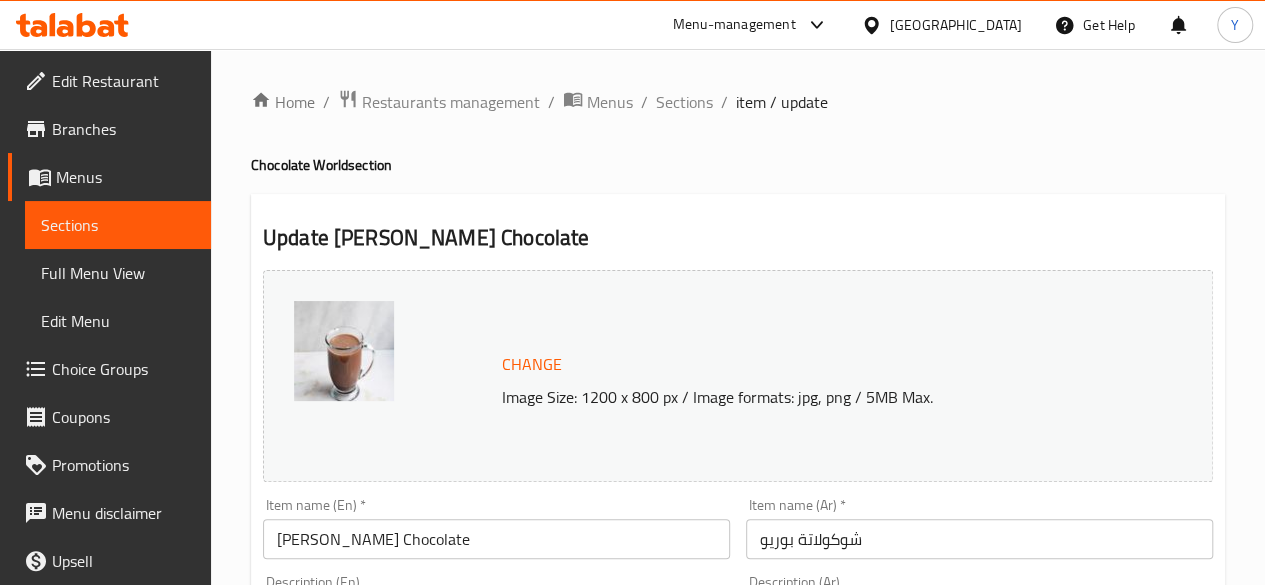 click on "Menus" at bounding box center [125, 177] 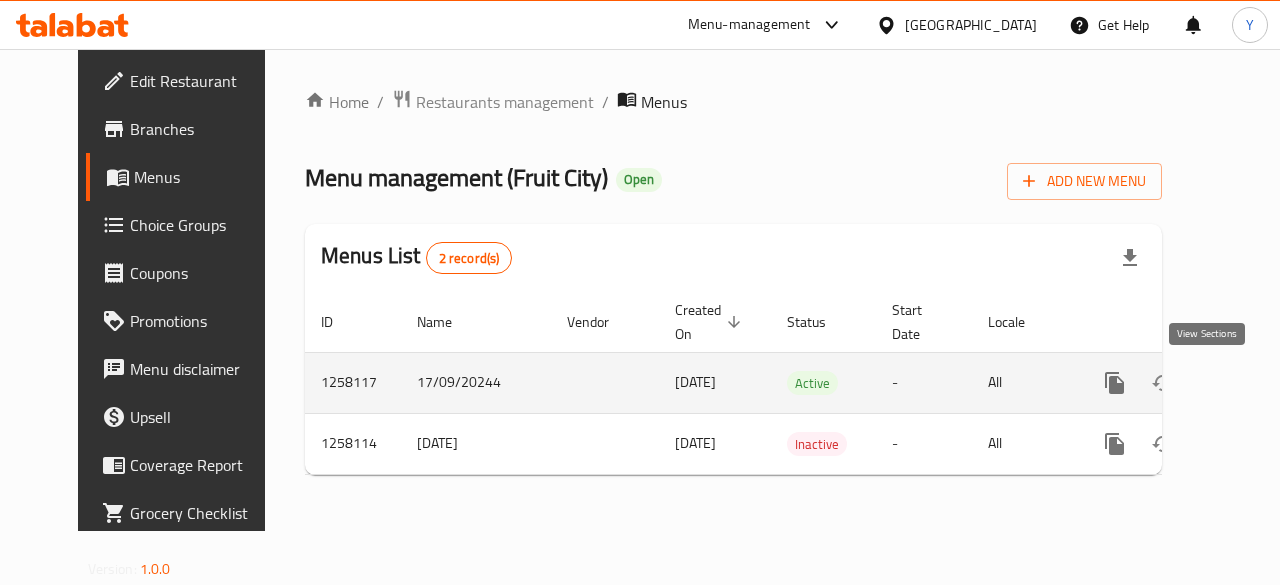 click at bounding box center [1259, 383] 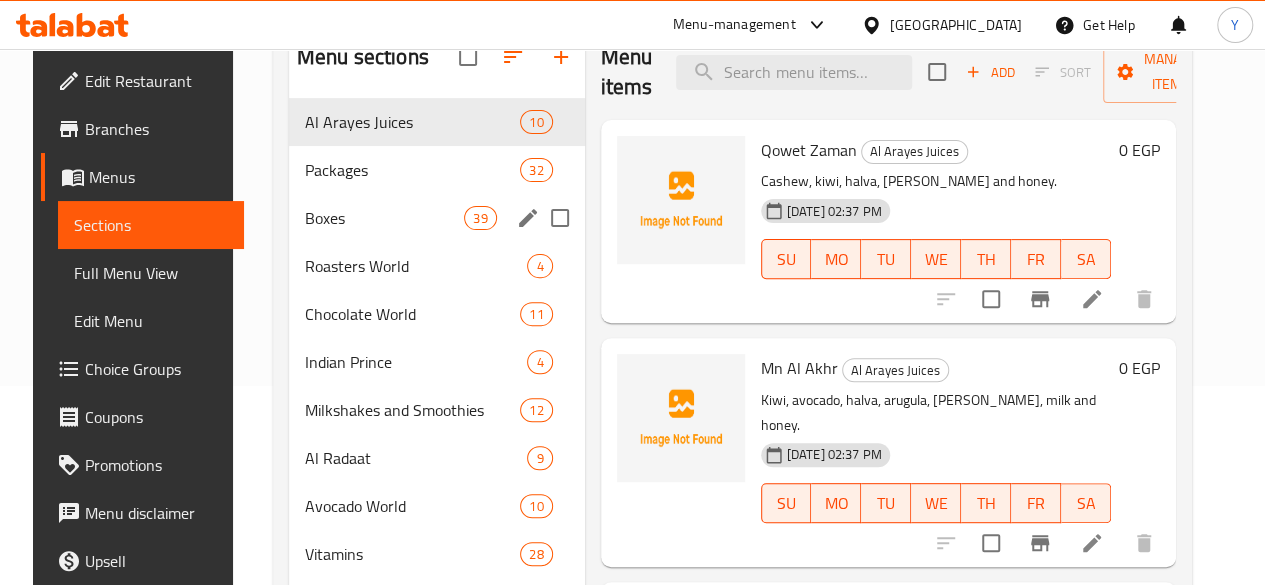 scroll, scrollTop: 200, scrollLeft: 0, axis: vertical 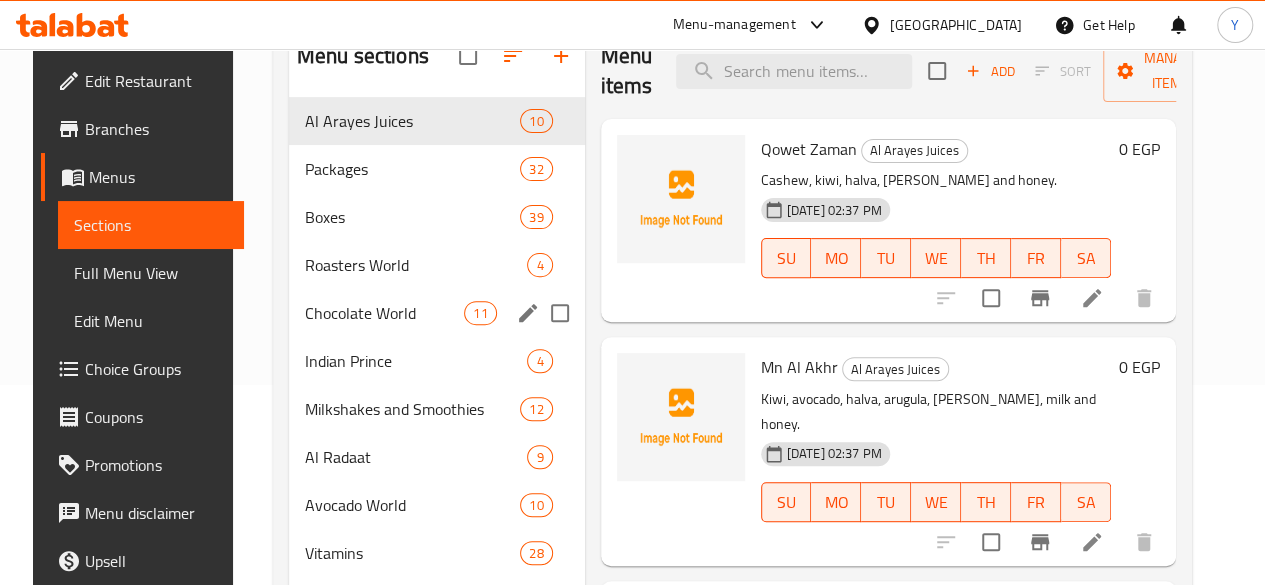 click on "11" at bounding box center (480, 313) 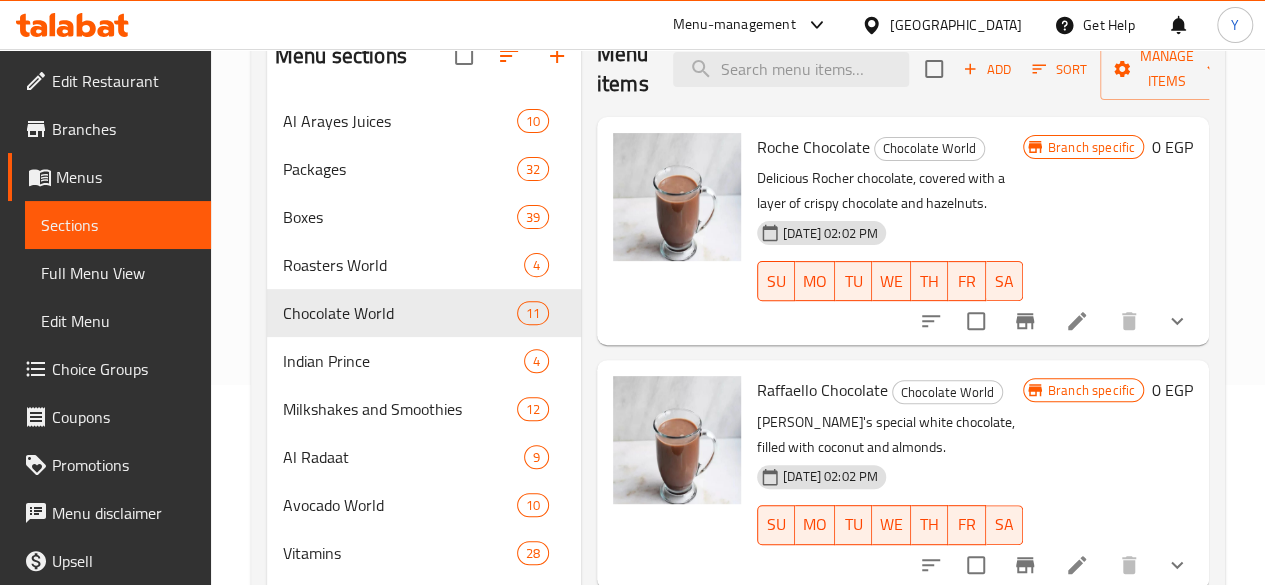 scroll, scrollTop: 0, scrollLeft: 0, axis: both 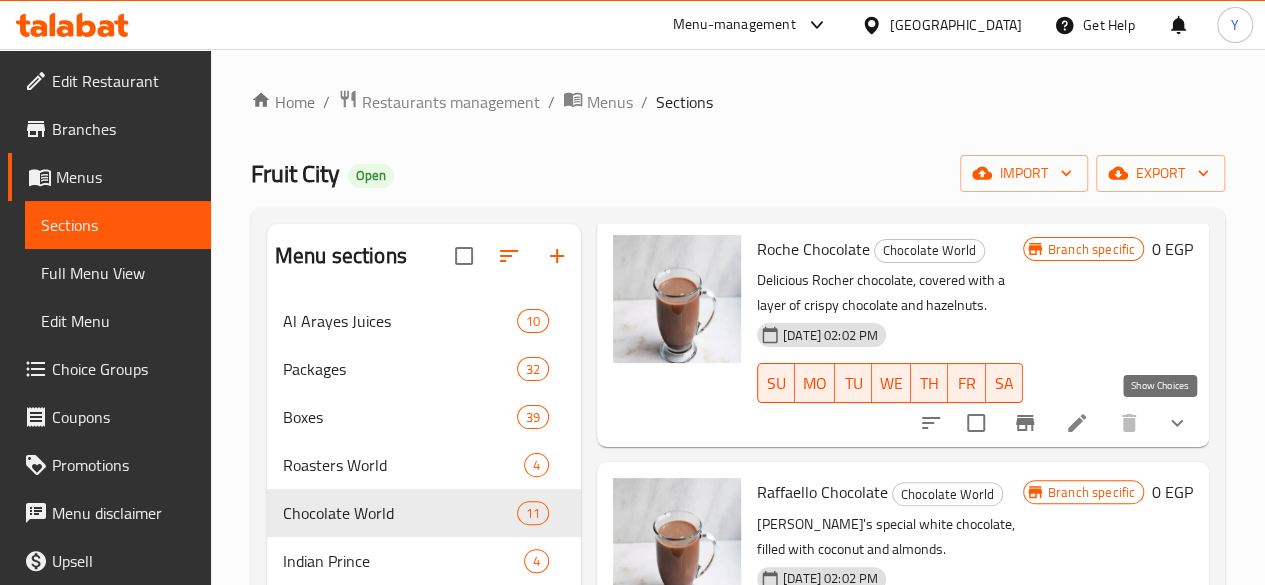 click 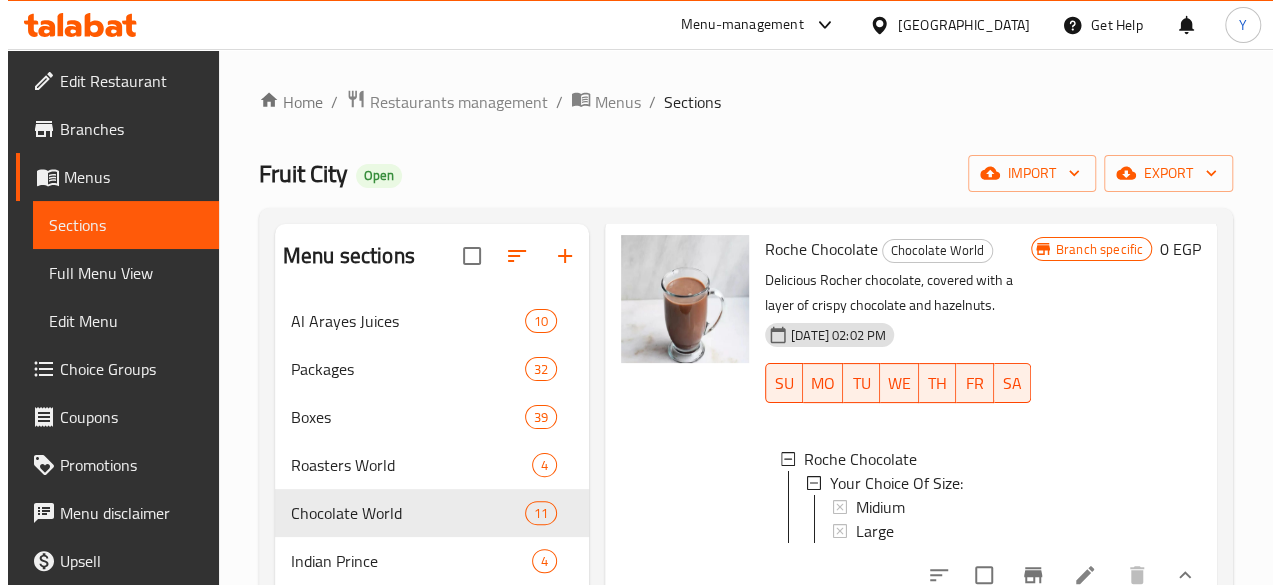 scroll, scrollTop: 2, scrollLeft: 0, axis: vertical 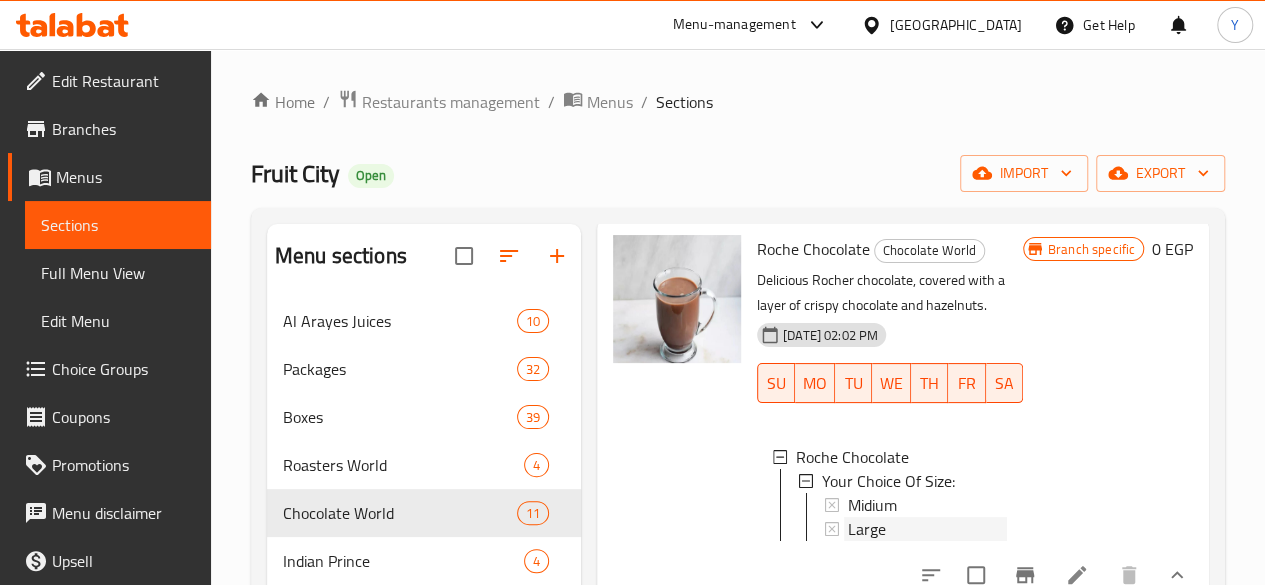 click on "Large" at bounding box center (927, 529) 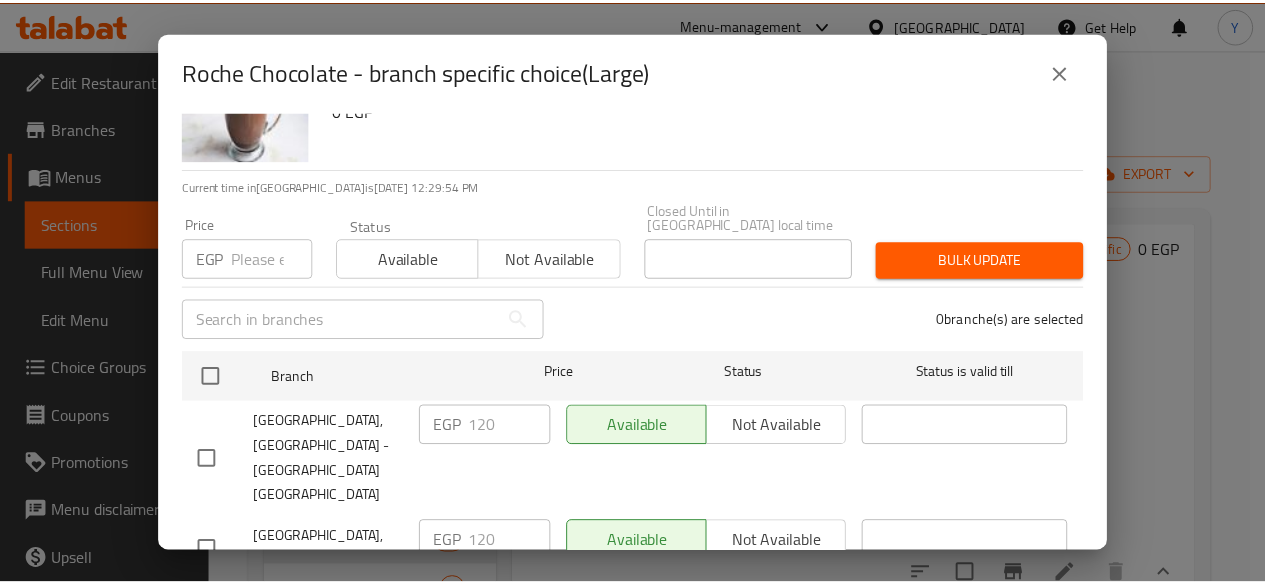 scroll, scrollTop: 90, scrollLeft: 0, axis: vertical 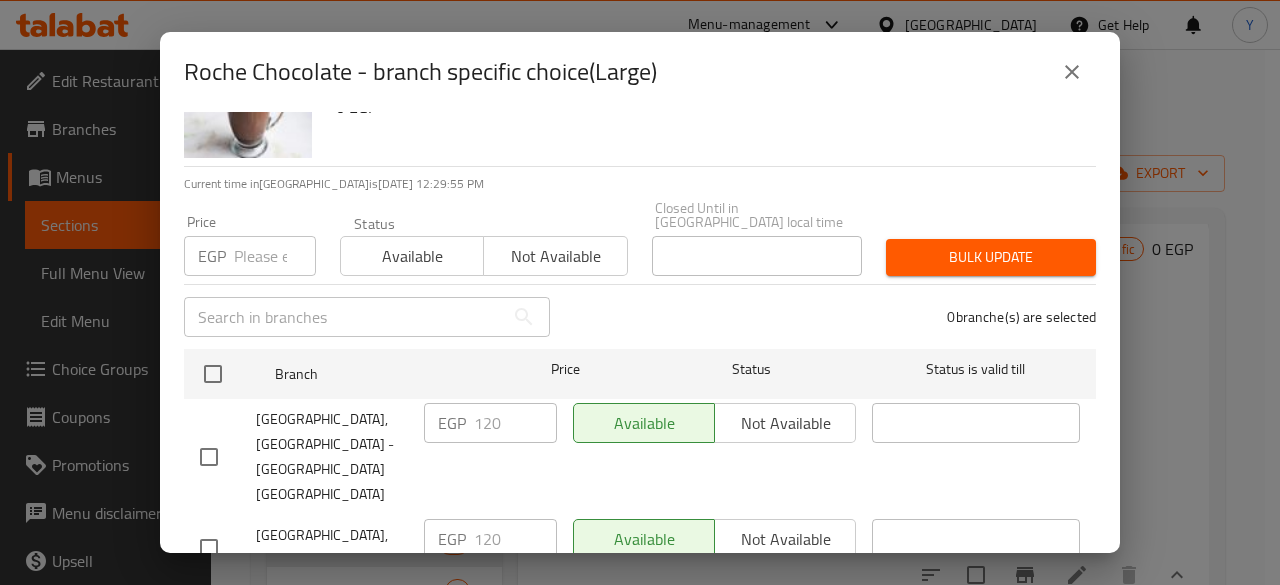 click at bounding box center [1072, 72] 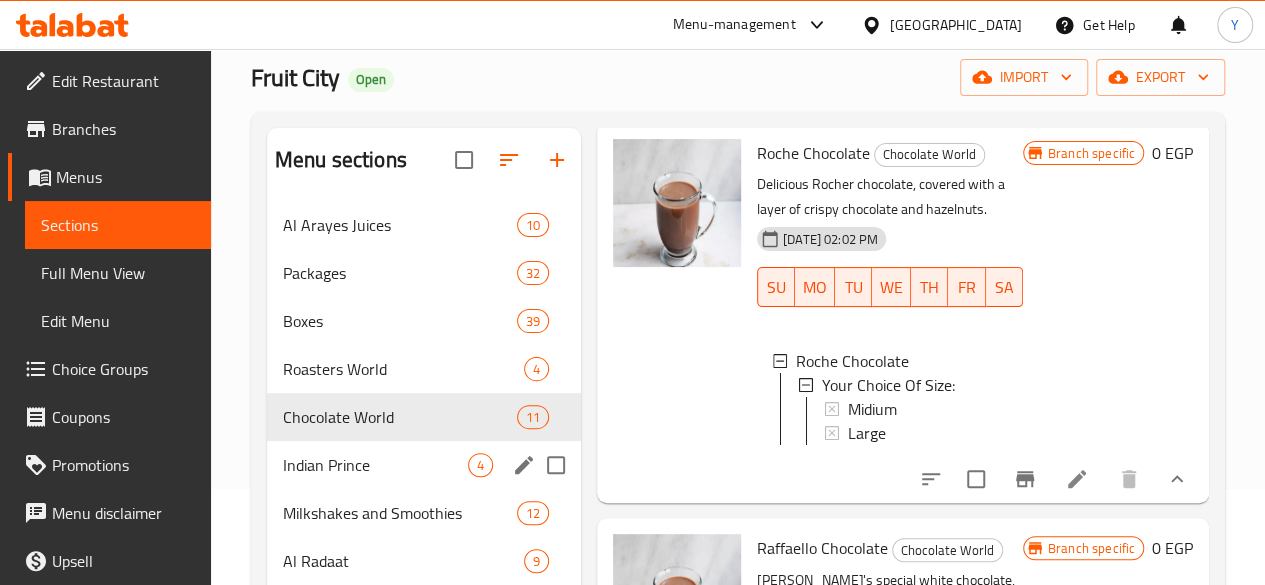 scroll, scrollTop: 100, scrollLeft: 0, axis: vertical 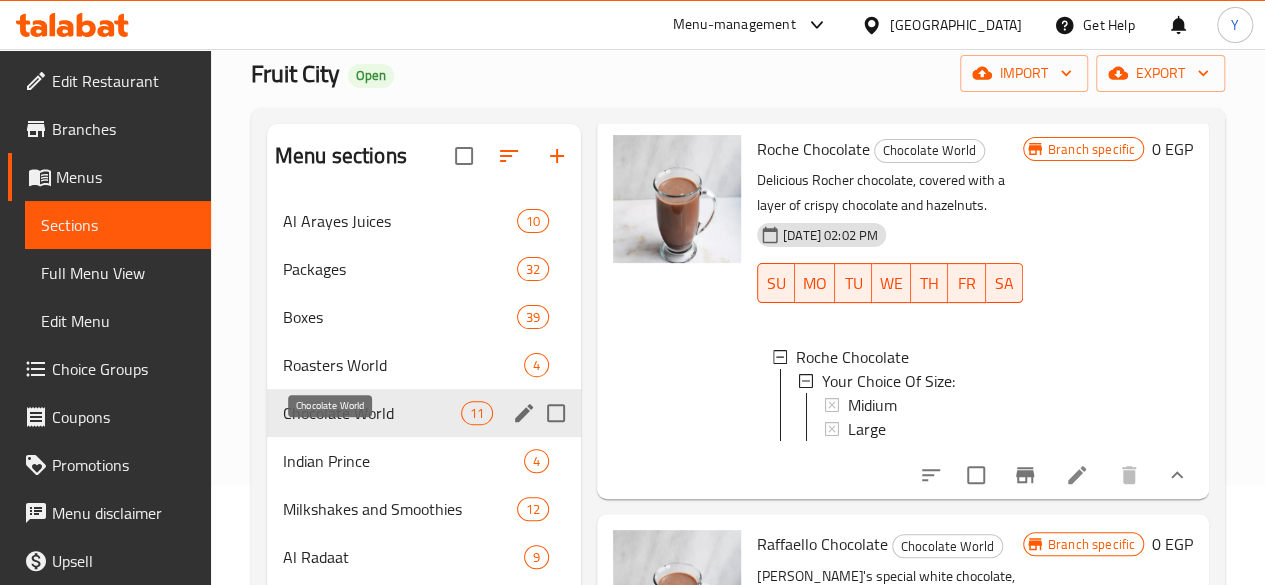 click on "Chocolate World" at bounding box center [372, 413] 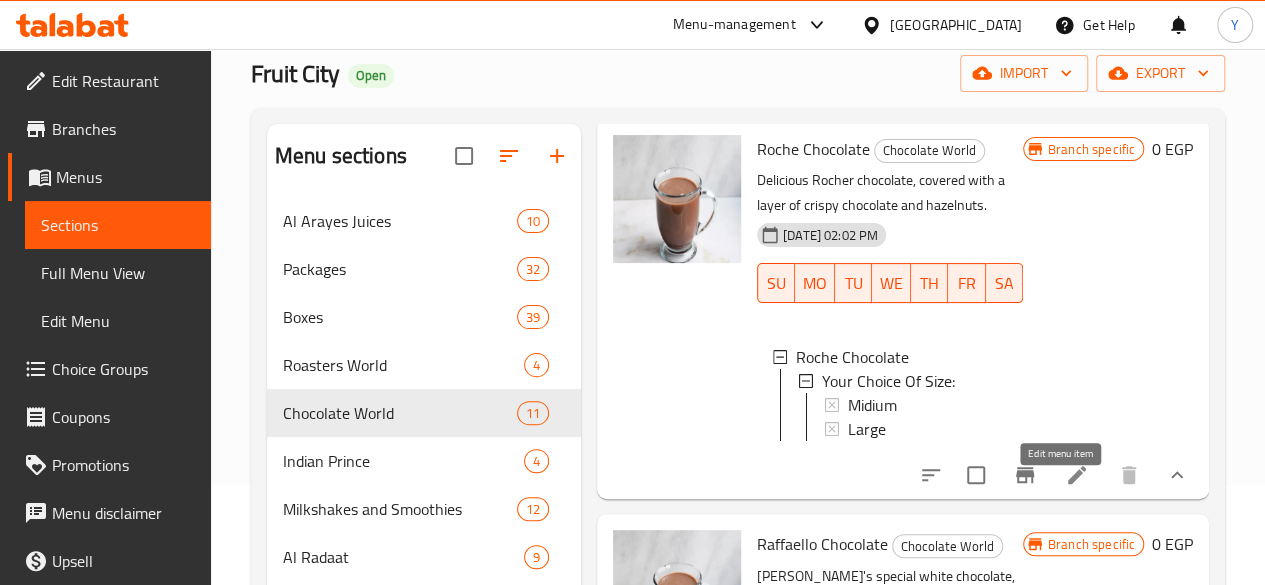 click 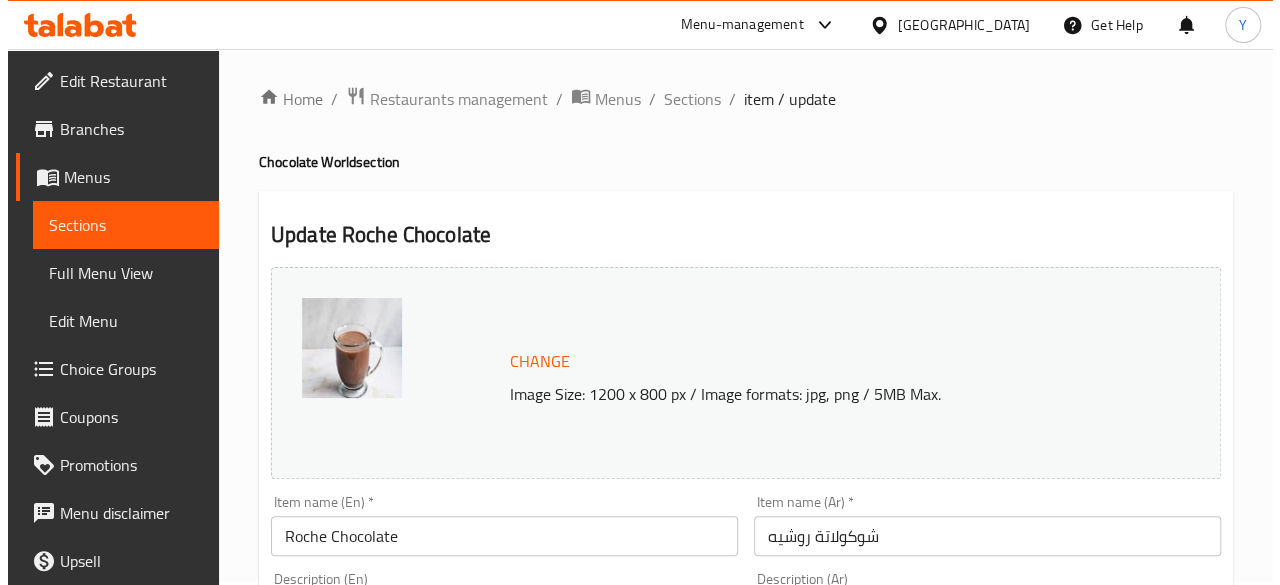 scroll, scrollTop: 0, scrollLeft: 0, axis: both 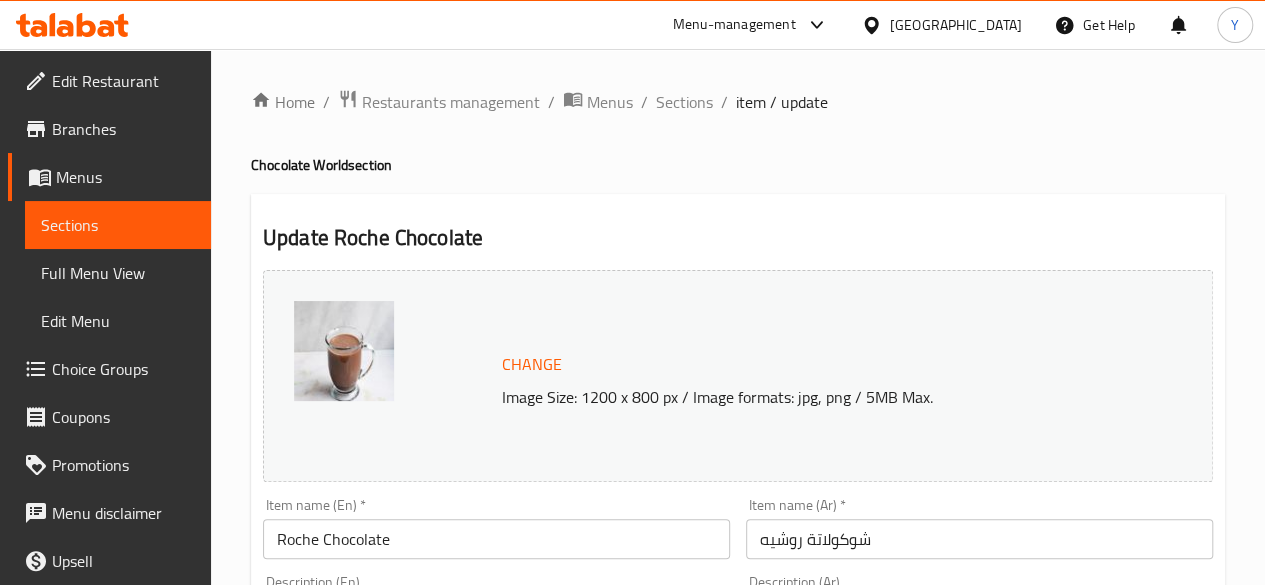 click on "Menus" at bounding box center [125, 177] 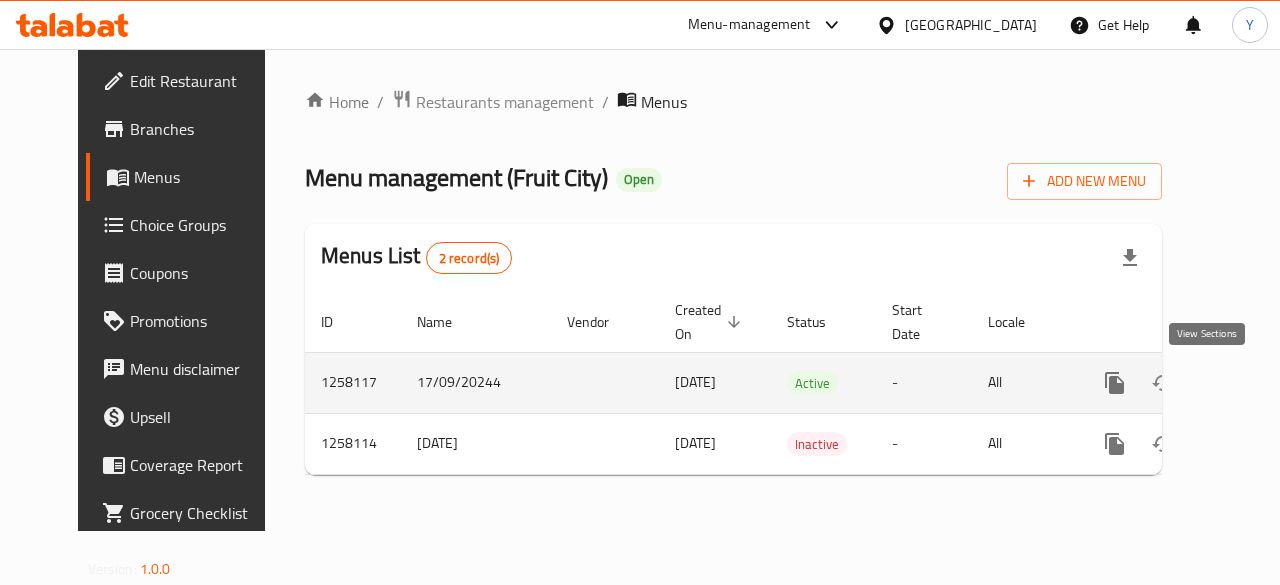 click 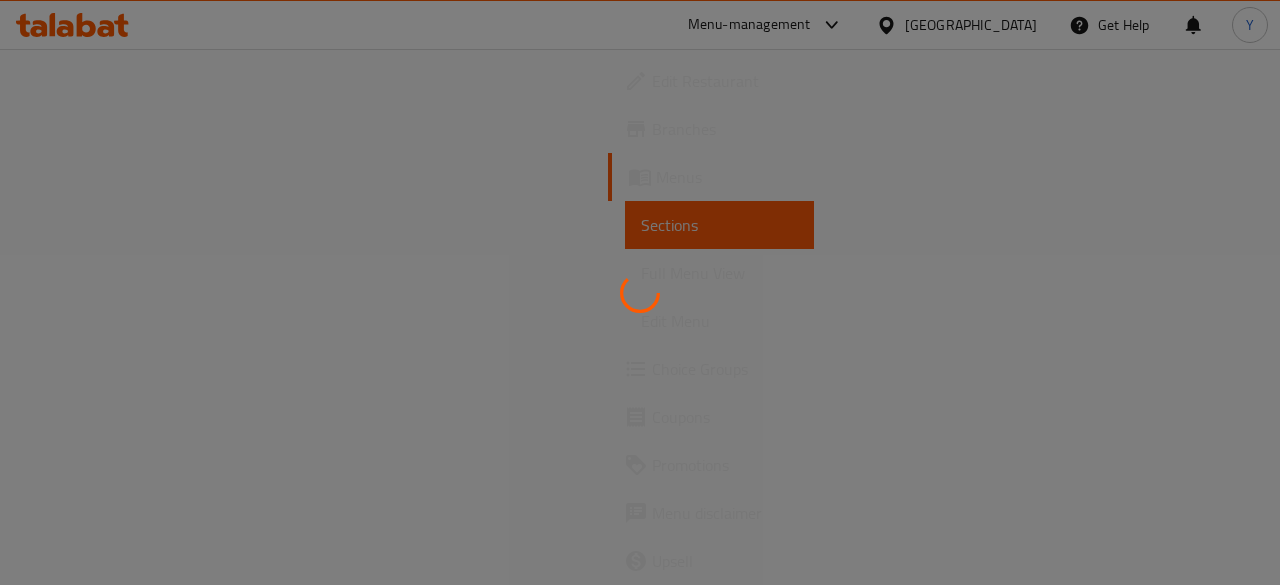 click at bounding box center (640, 292) 